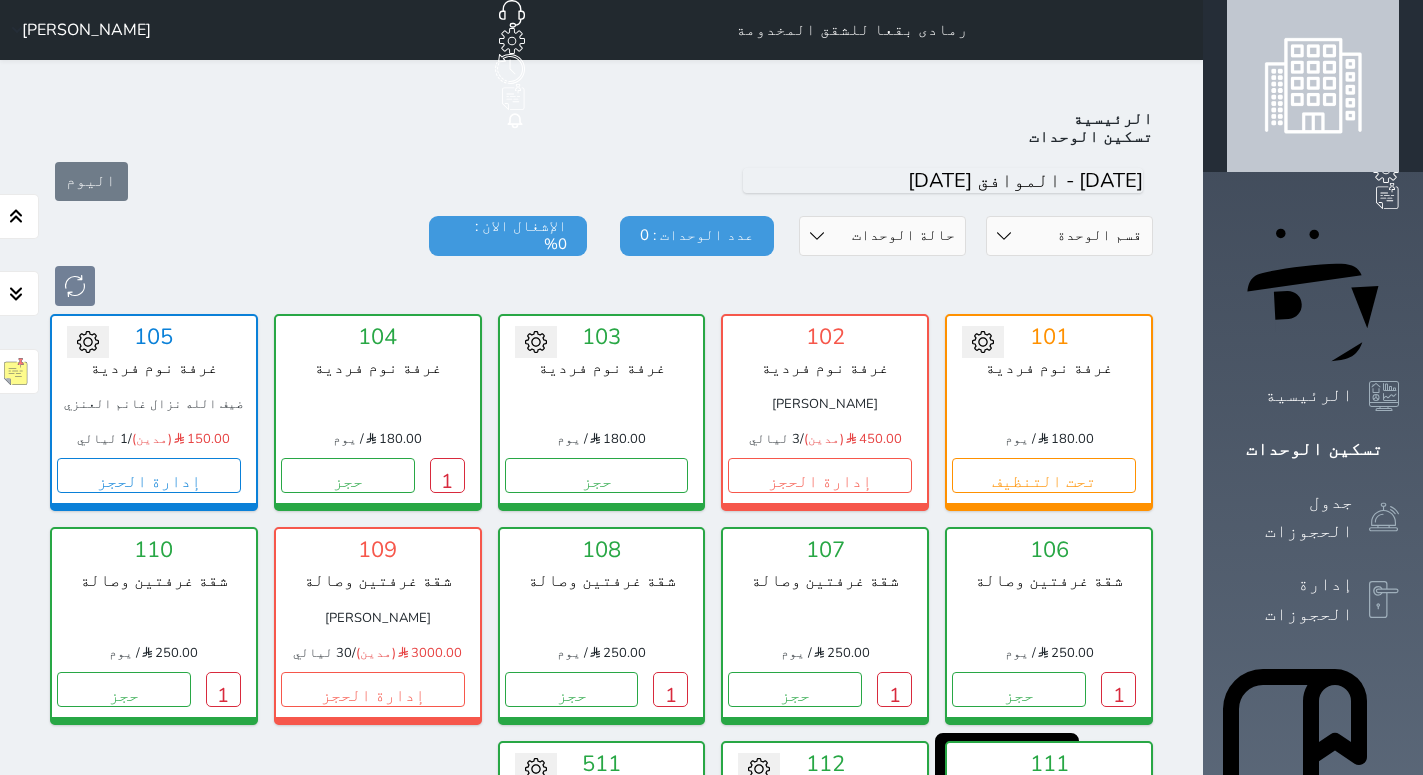 scroll, scrollTop: 78, scrollLeft: 0, axis: vertical 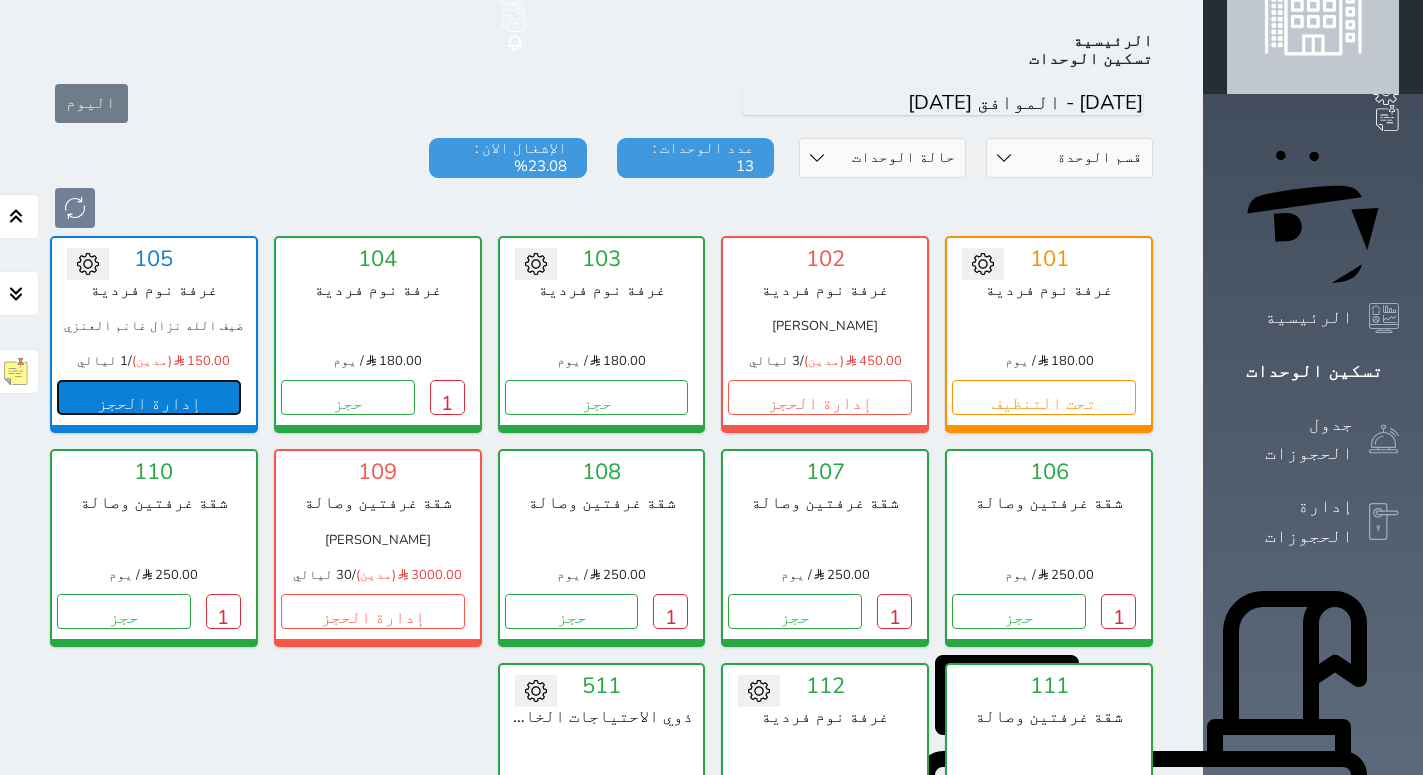 click on "إدارة الحجز" at bounding box center [149, 397] 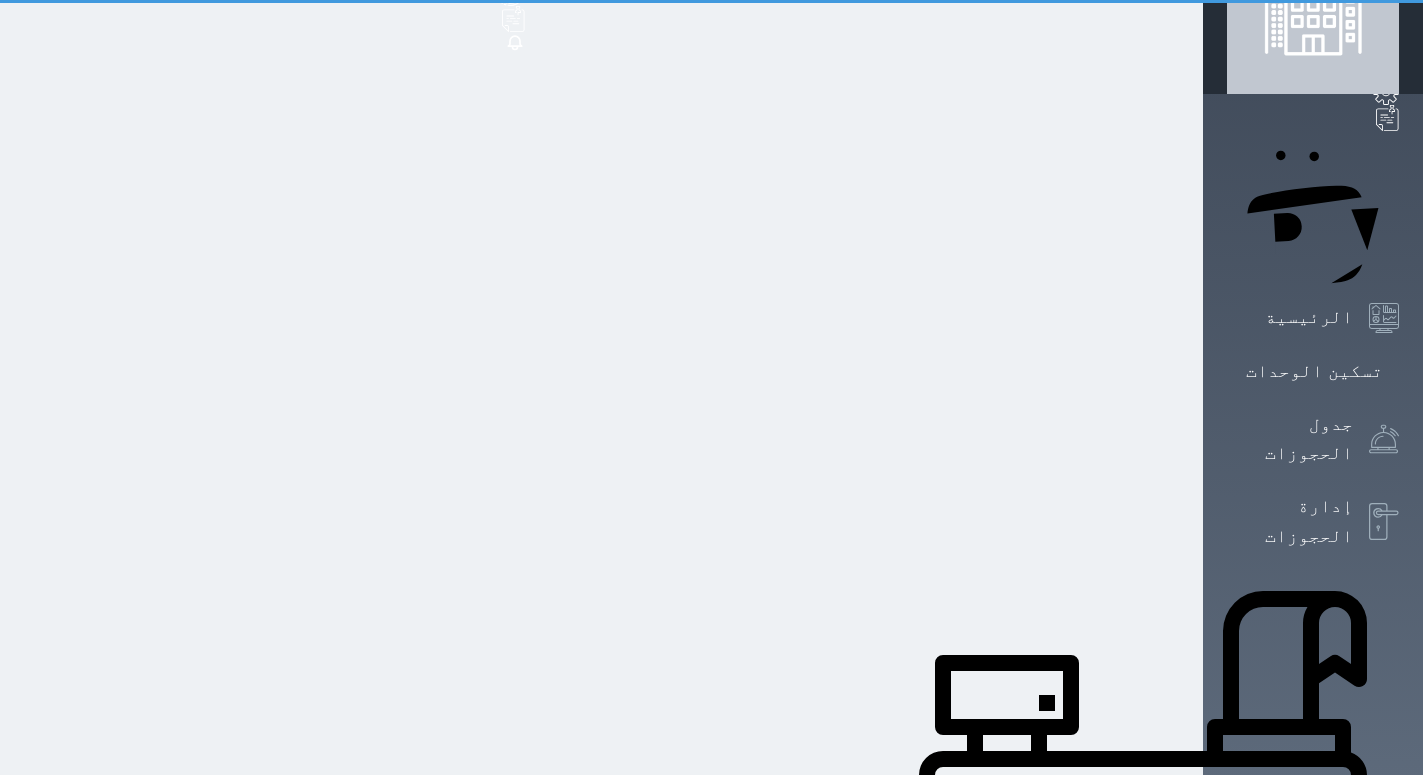 scroll, scrollTop: 0, scrollLeft: 0, axis: both 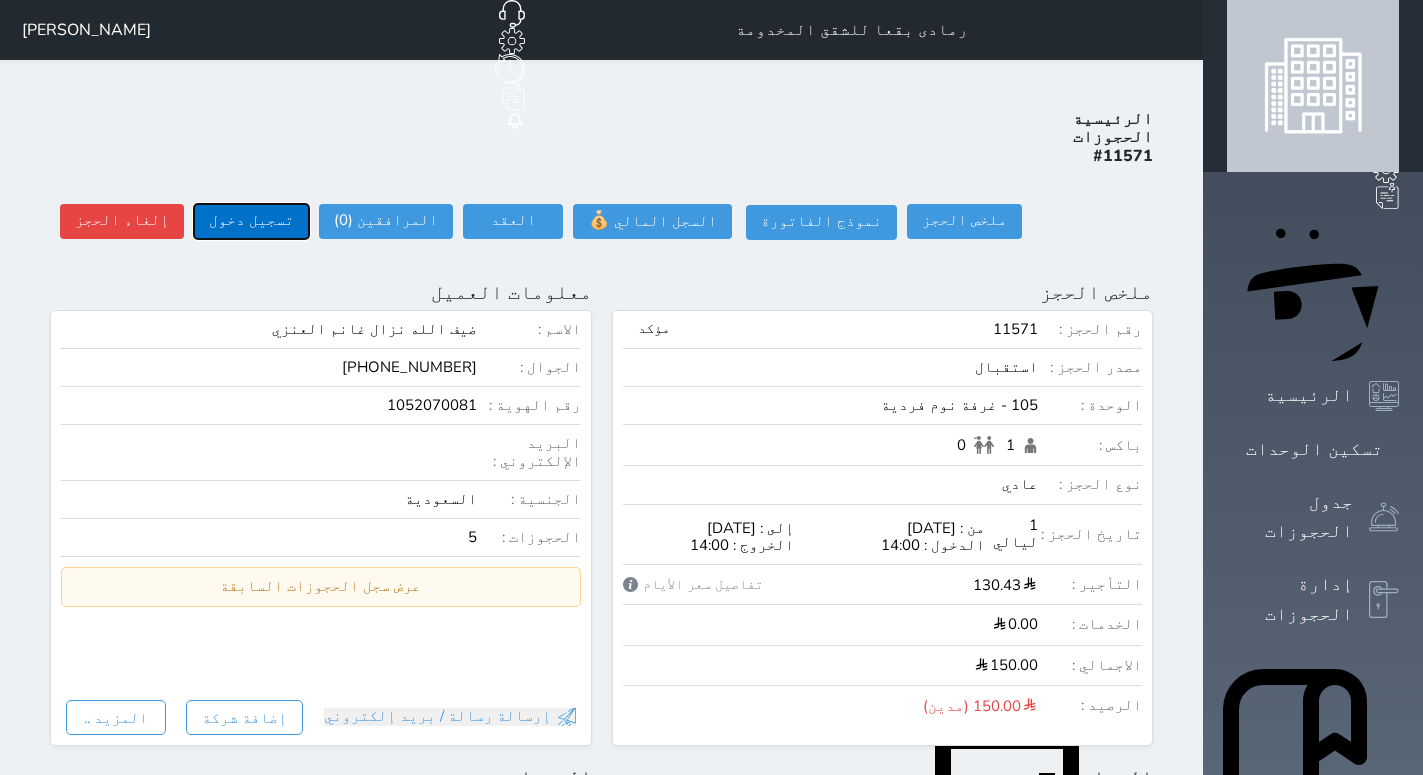 click on "تسجيل دخول" at bounding box center (251, 221) 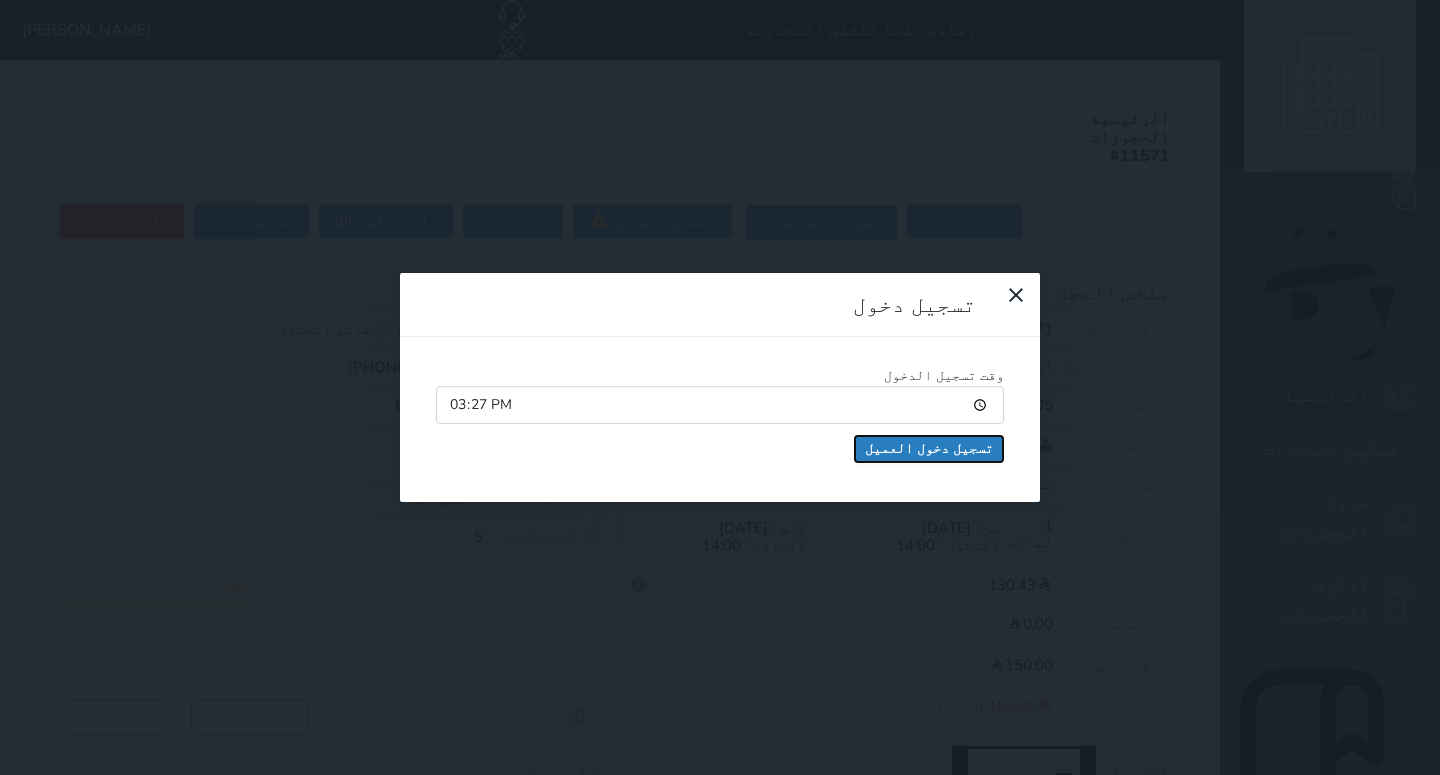 click on "تسجيل دخول العميل" at bounding box center [929, 449] 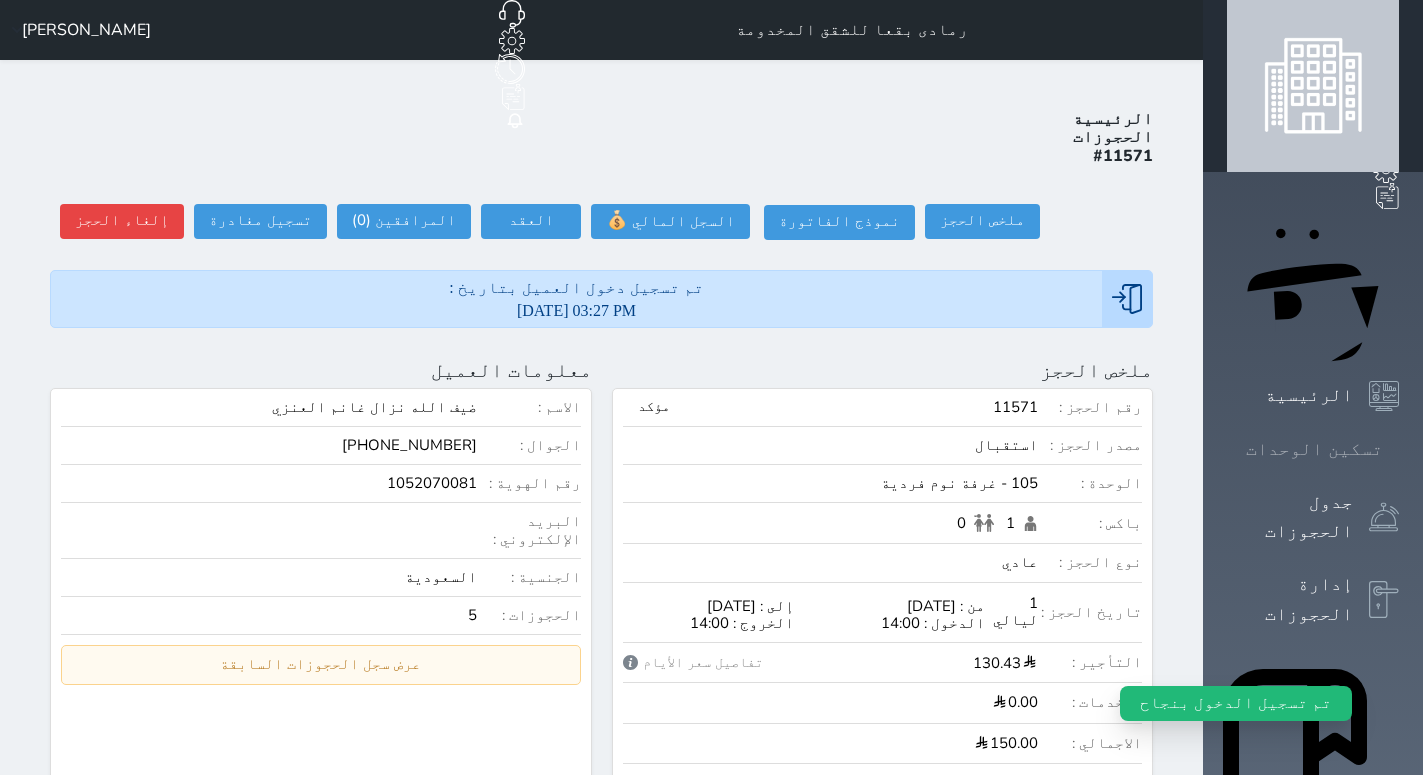 click 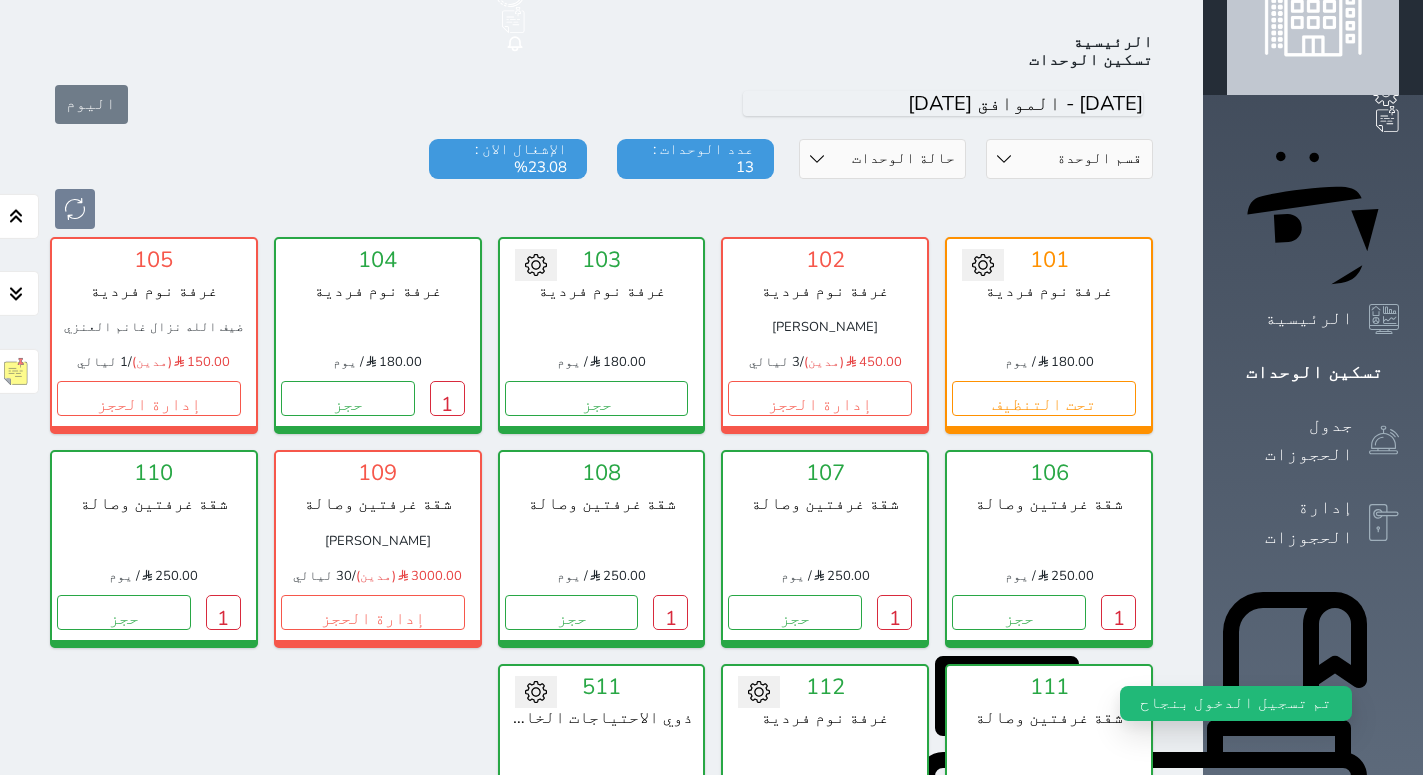 scroll, scrollTop: 78, scrollLeft: 0, axis: vertical 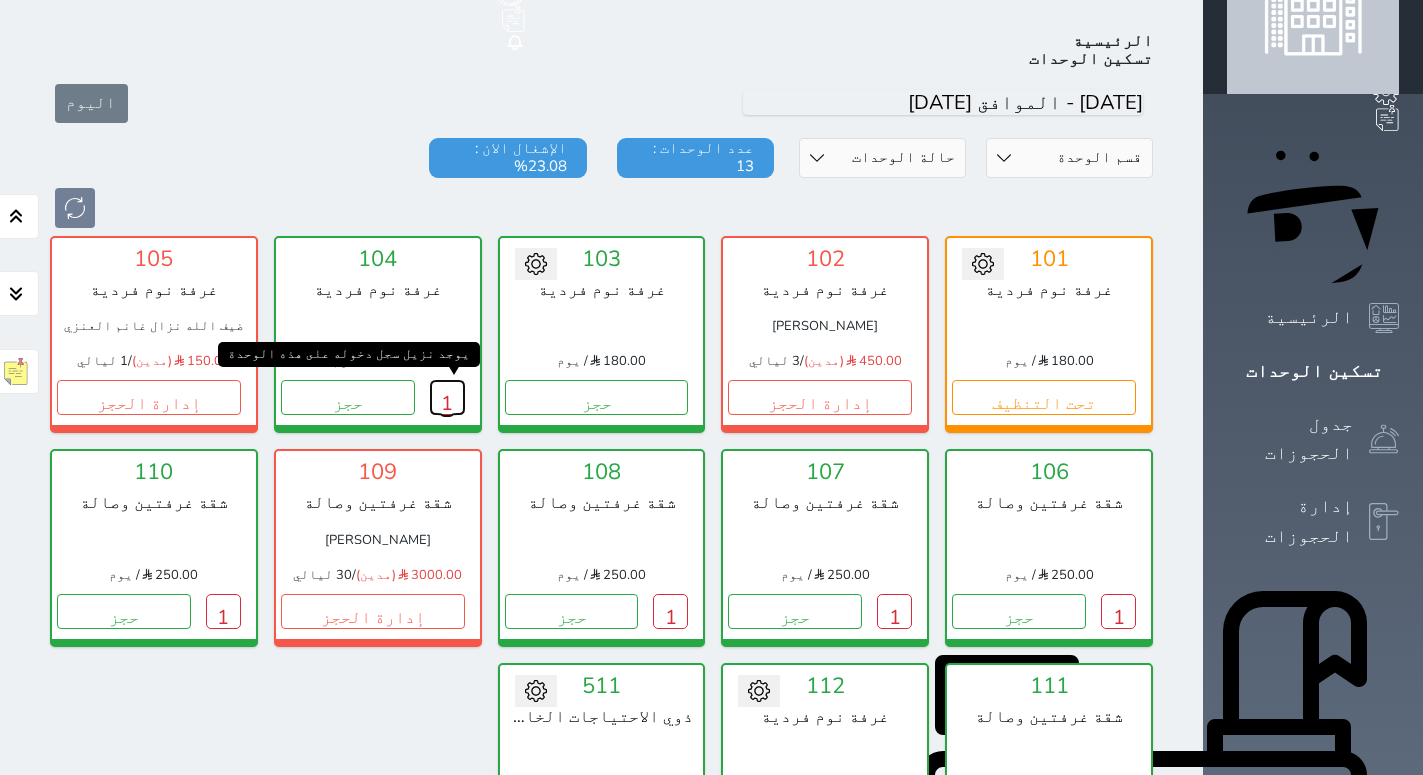 click on "1" at bounding box center [447, 397] 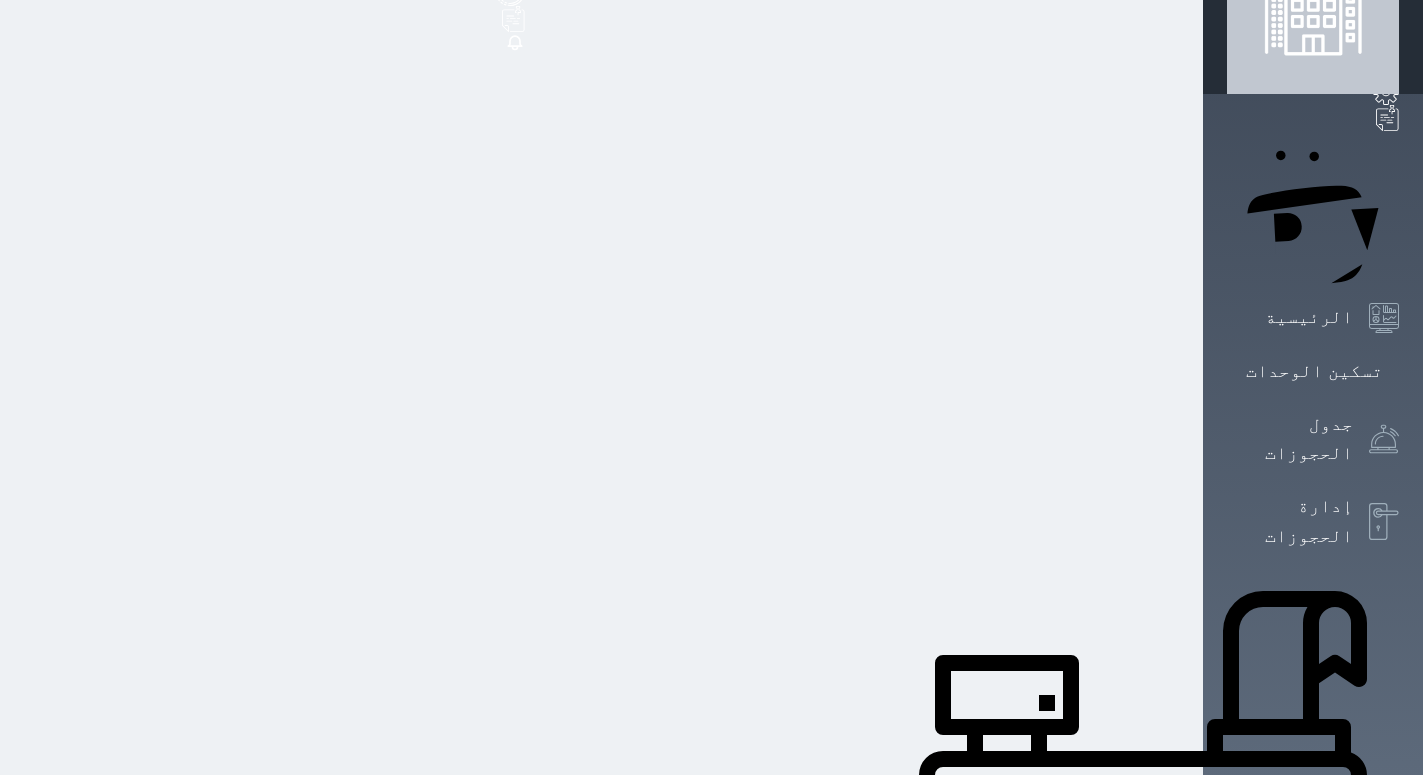 scroll, scrollTop: 0, scrollLeft: 0, axis: both 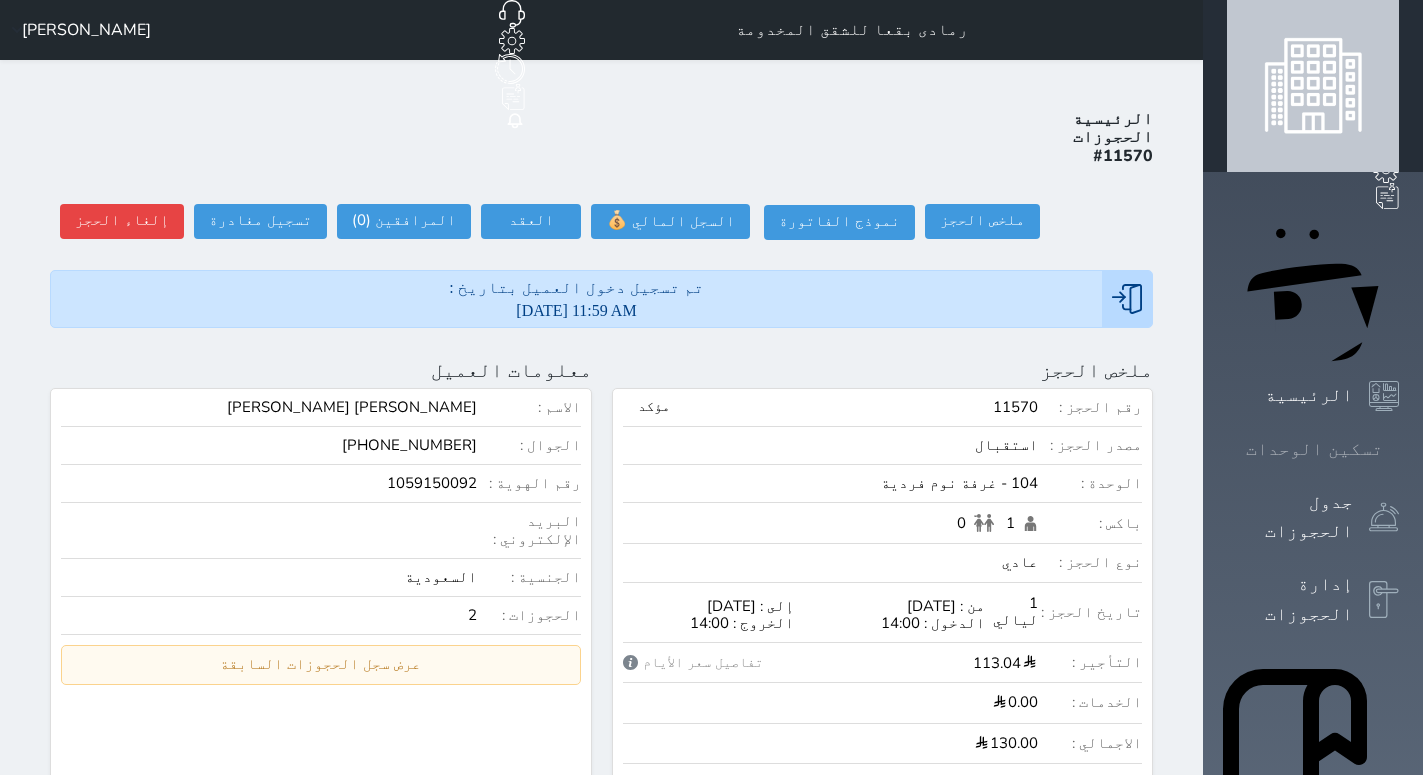 click on "تسكين الوحدات" at bounding box center [1314, 449] 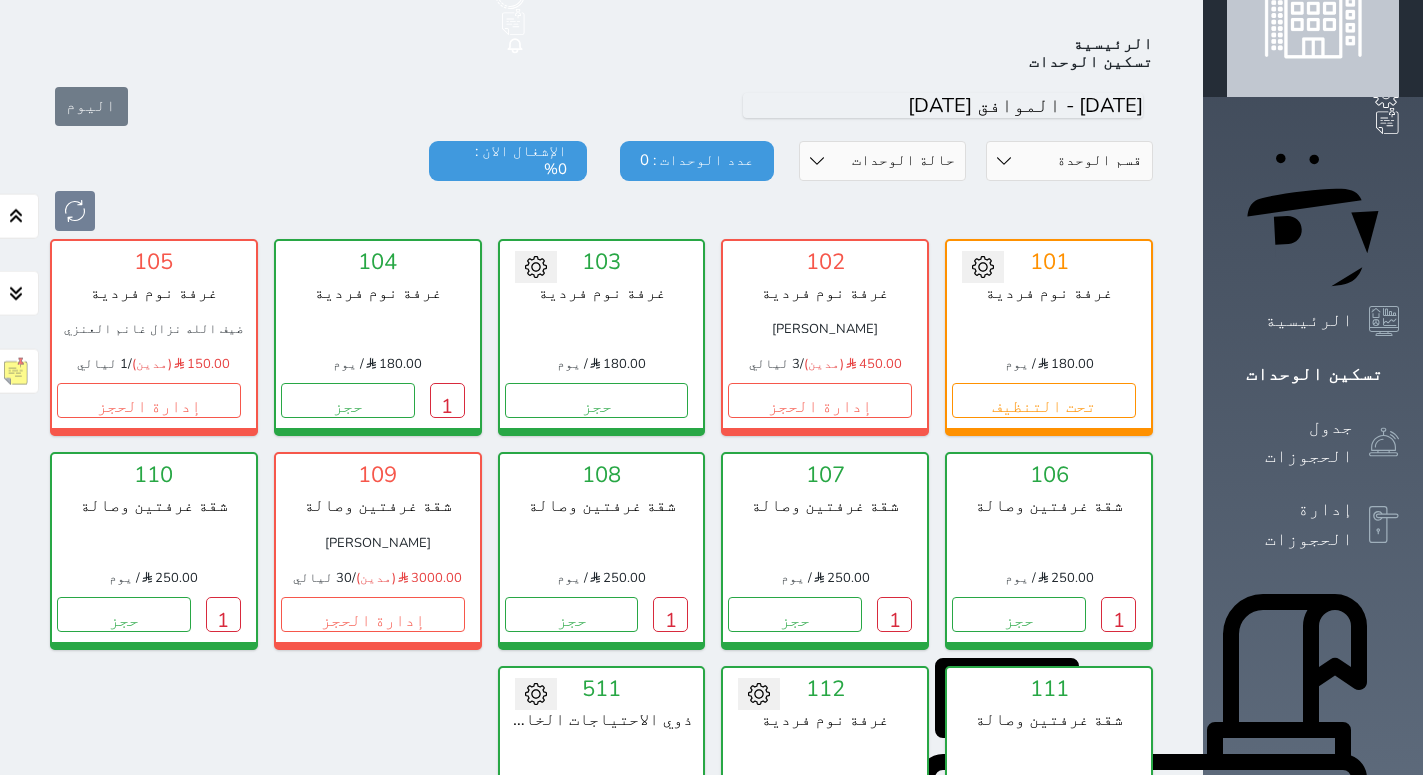 scroll, scrollTop: 78, scrollLeft: 0, axis: vertical 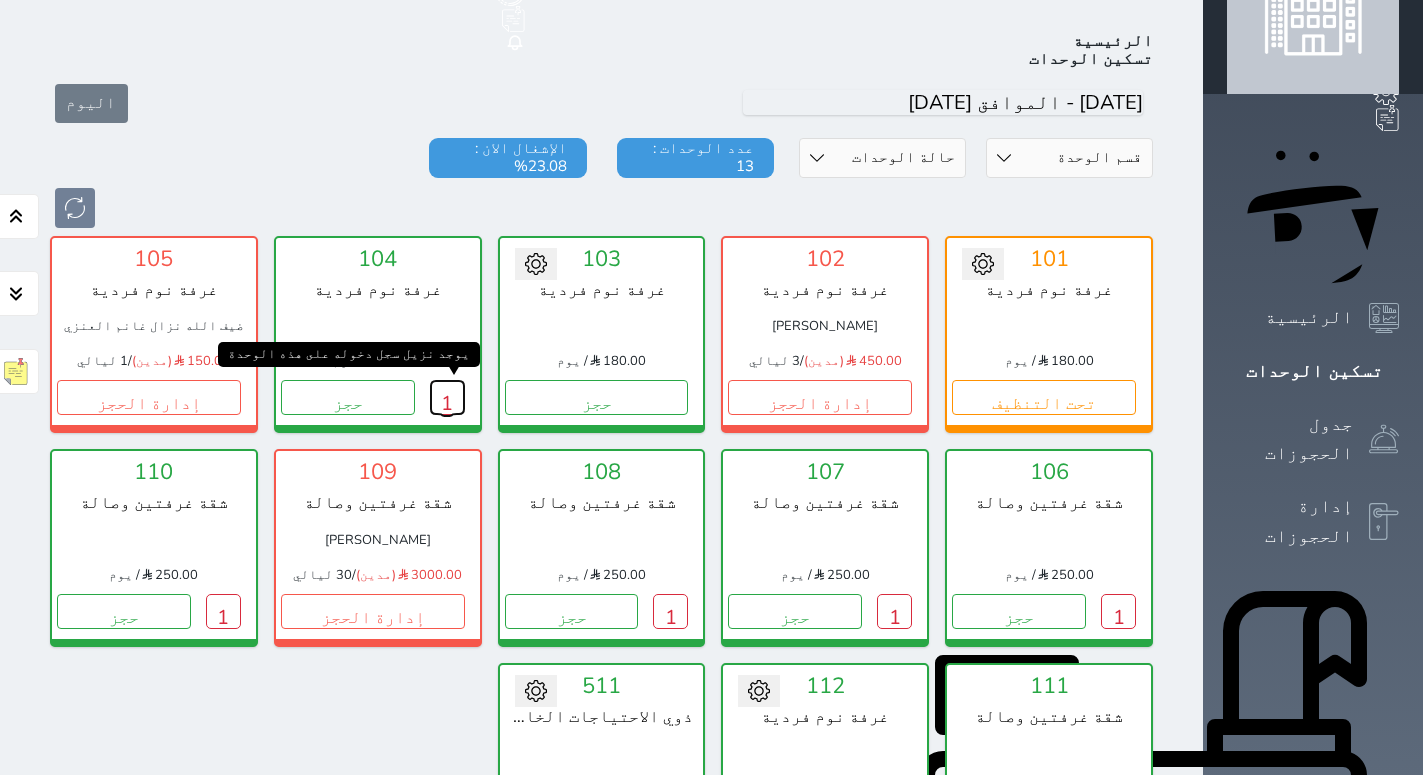 click on "1" at bounding box center [447, 397] 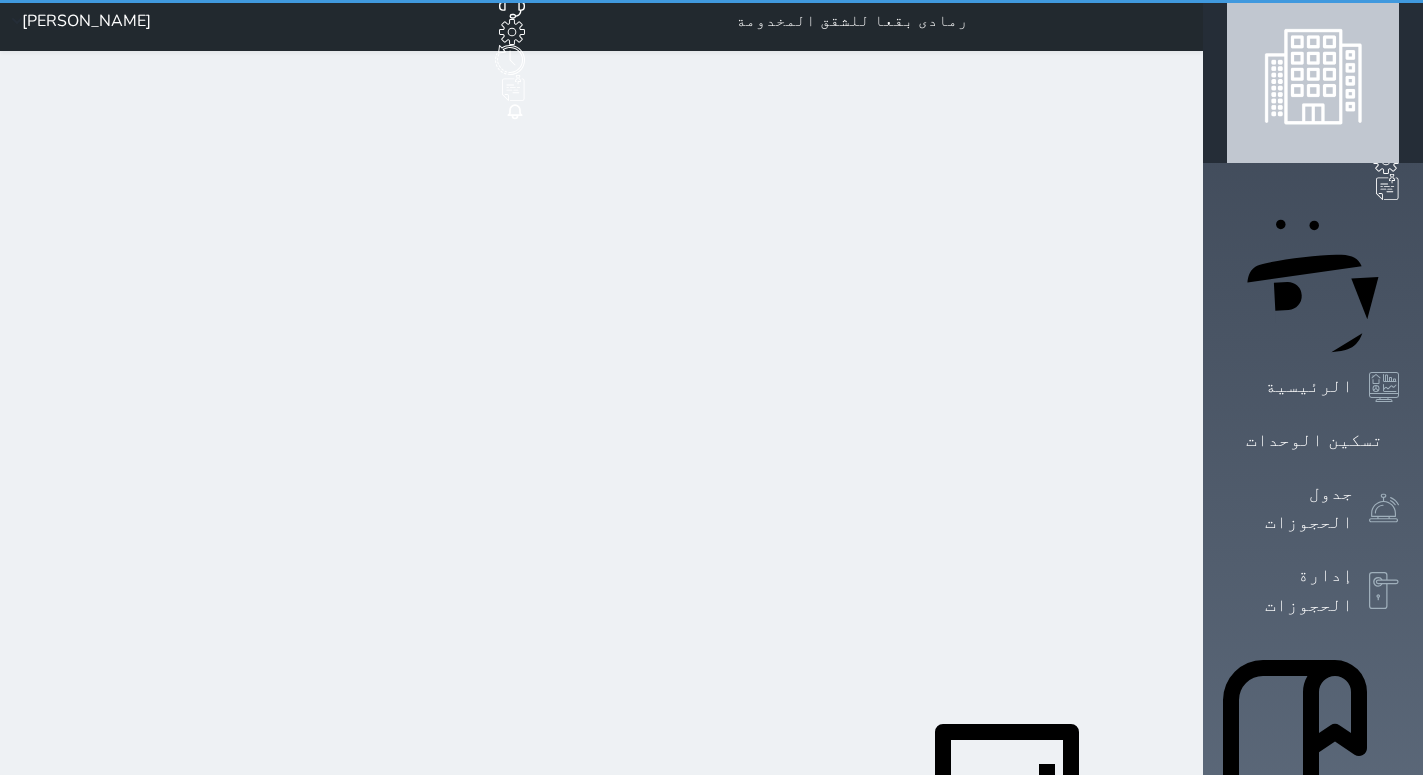 scroll, scrollTop: 0, scrollLeft: 0, axis: both 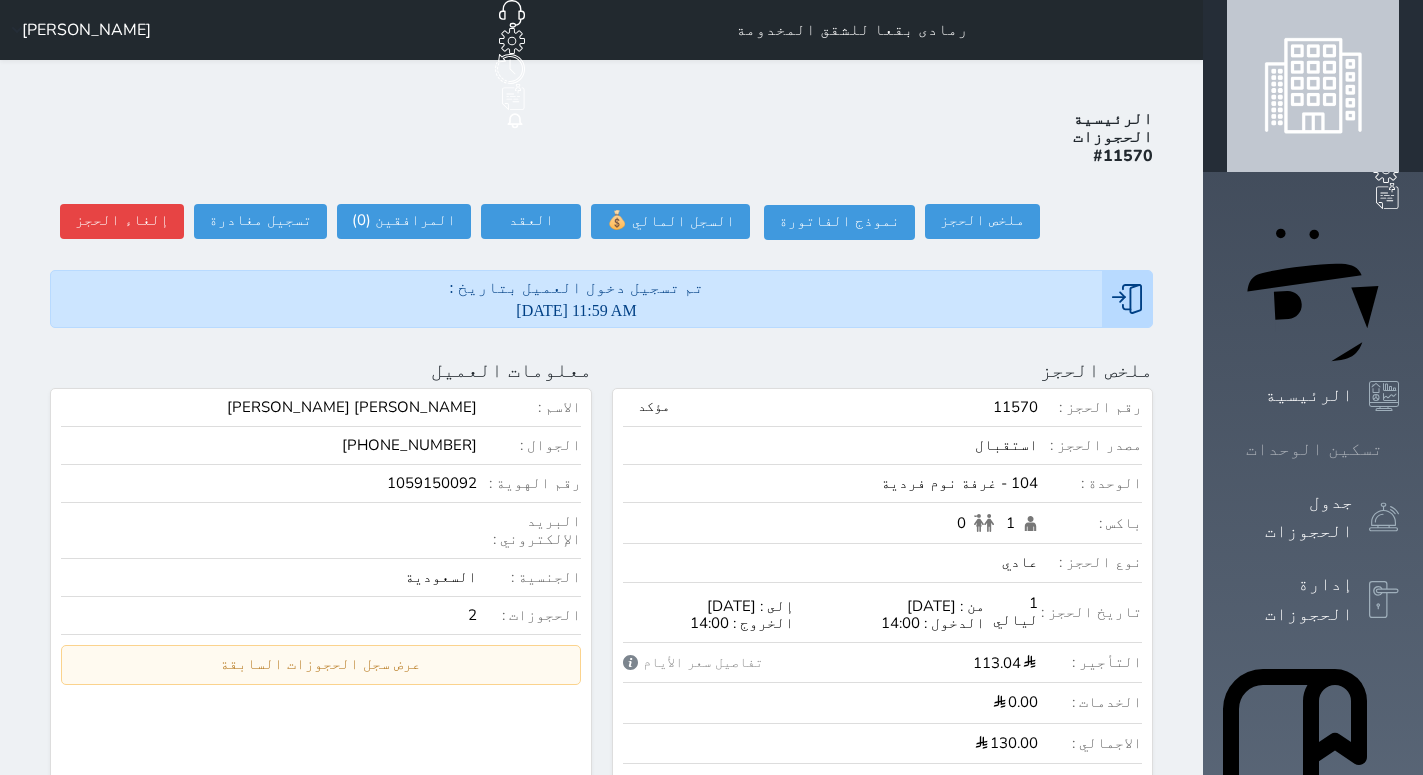 click on "تسكين الوحدات" at bounding box center (1314, 449) 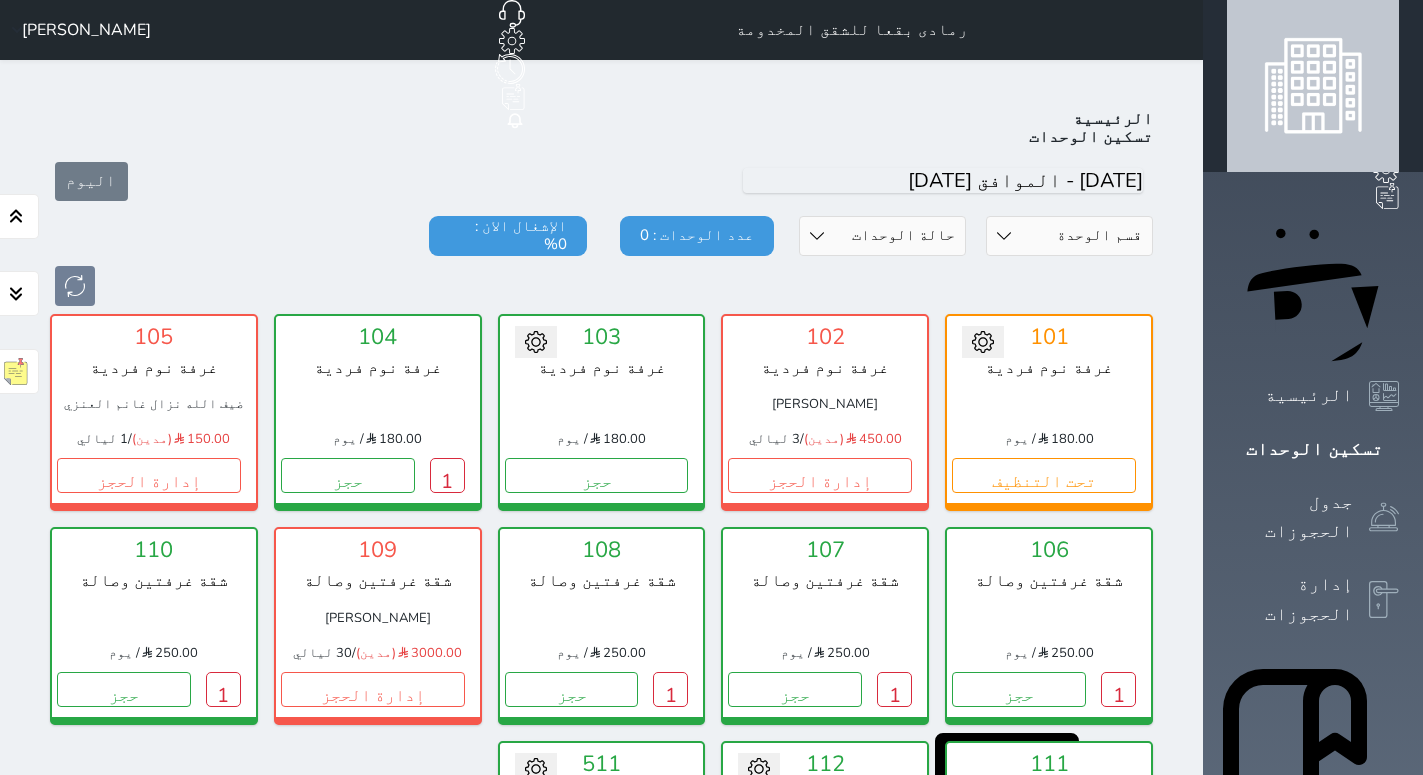 scroll, scrollTop: 78, scrollLeft: 0, axis: vertical 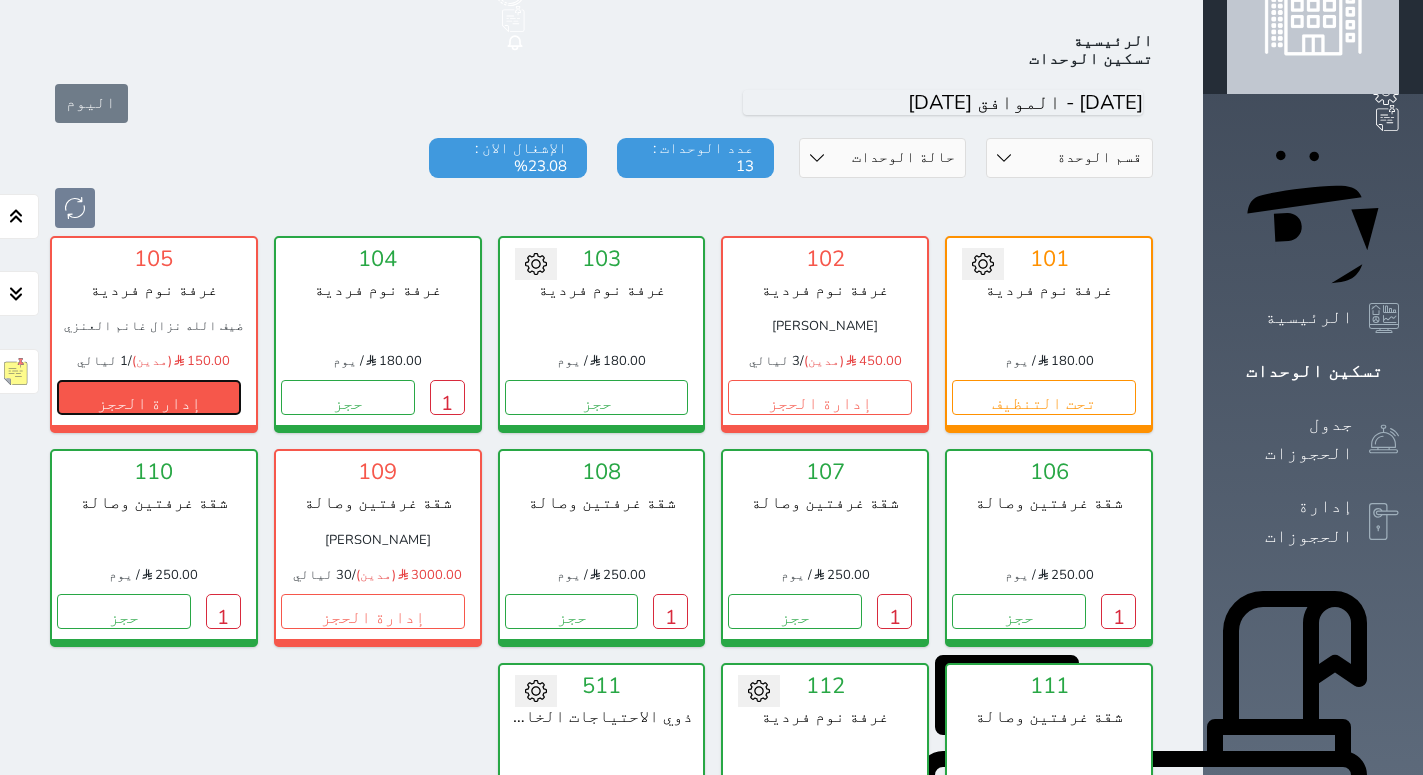 click on "إدارة الحجز" at bounding box center [149, 397] 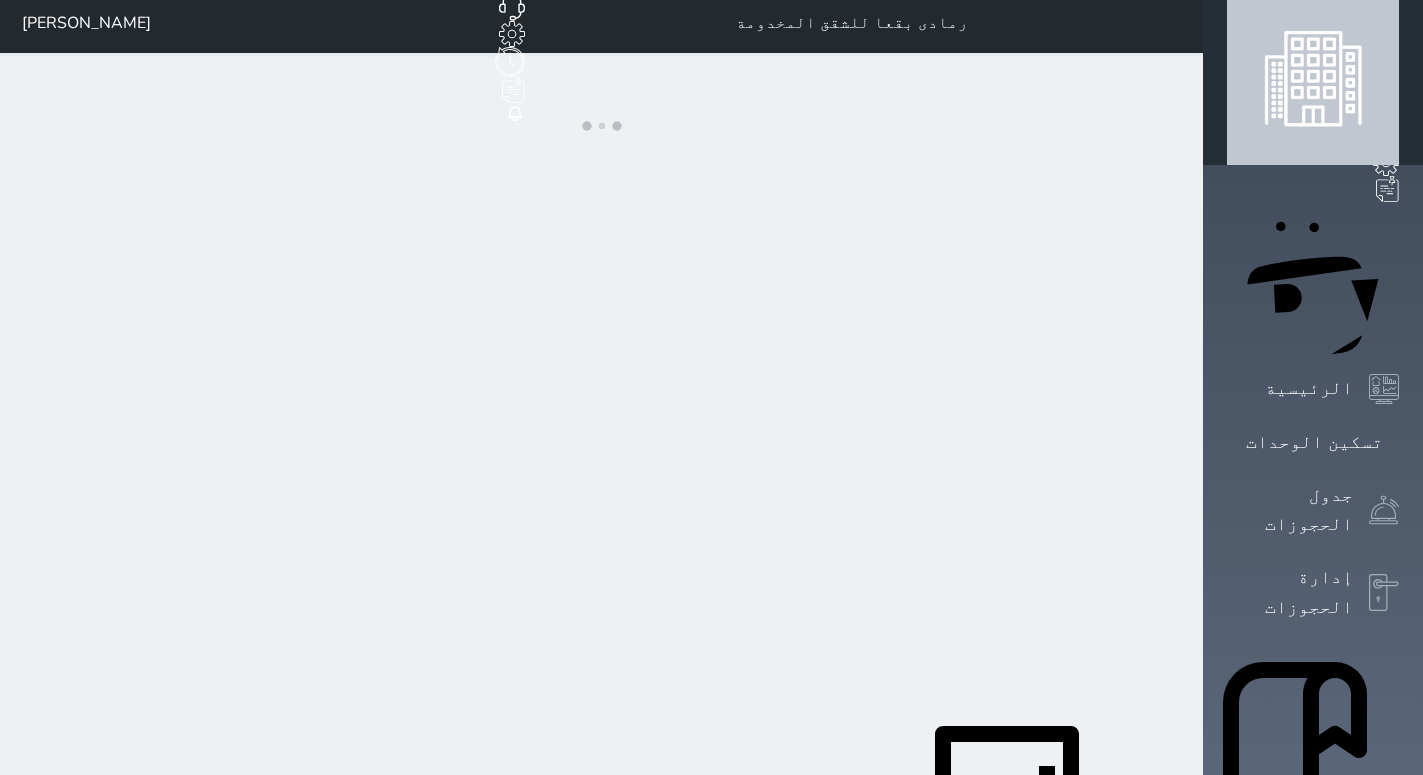 scroll, scrollTop: 0, scrollLeft: 0, axis: both 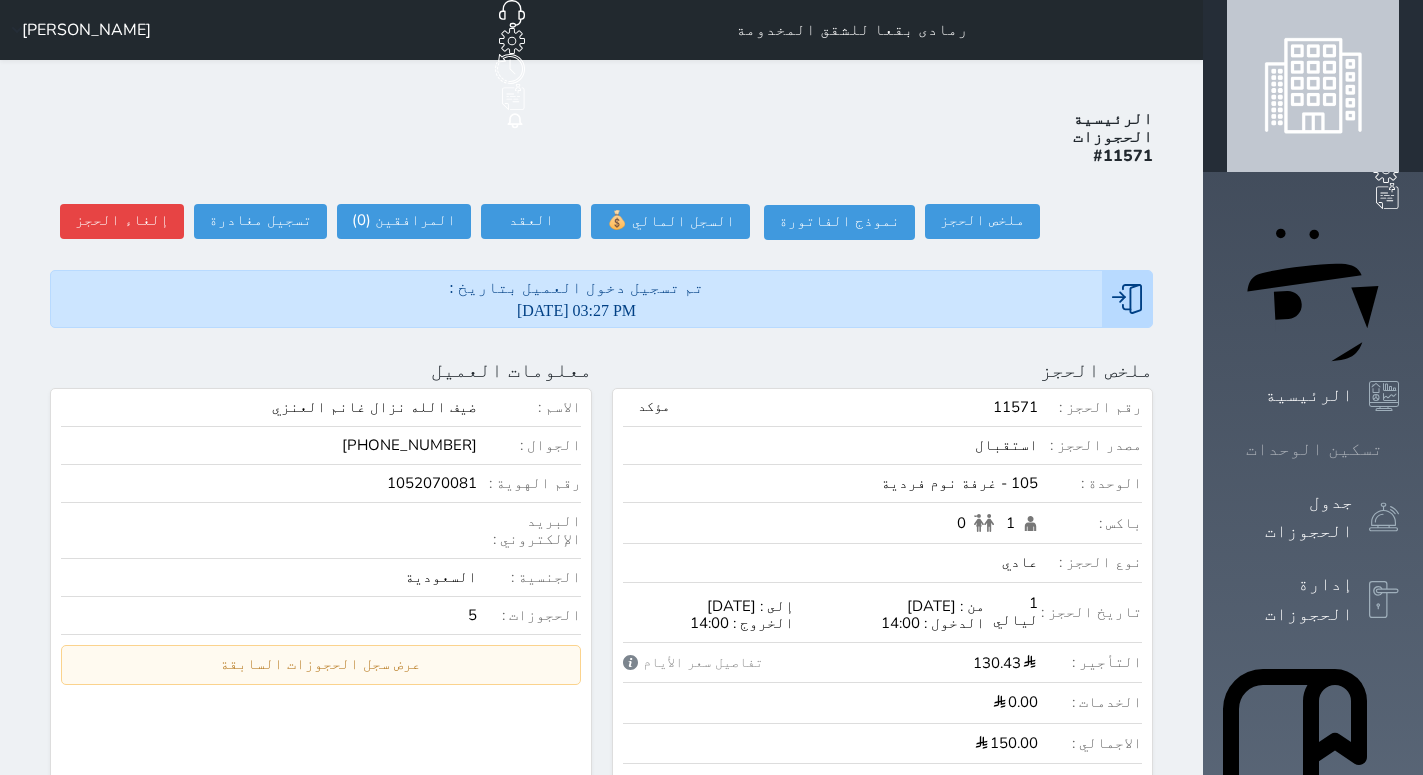 click 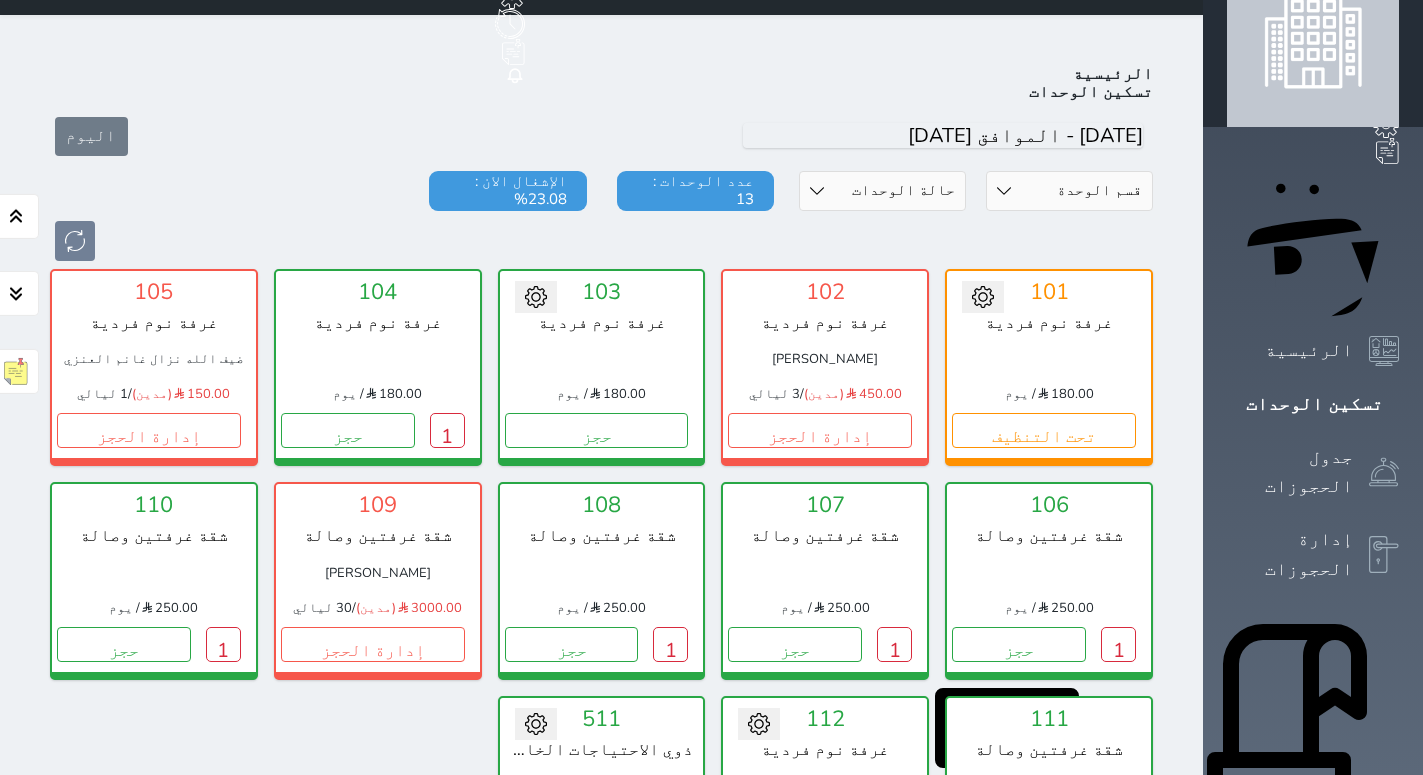 scroll, scrollTop: 78, scrollLeft: 0, axis: vertical 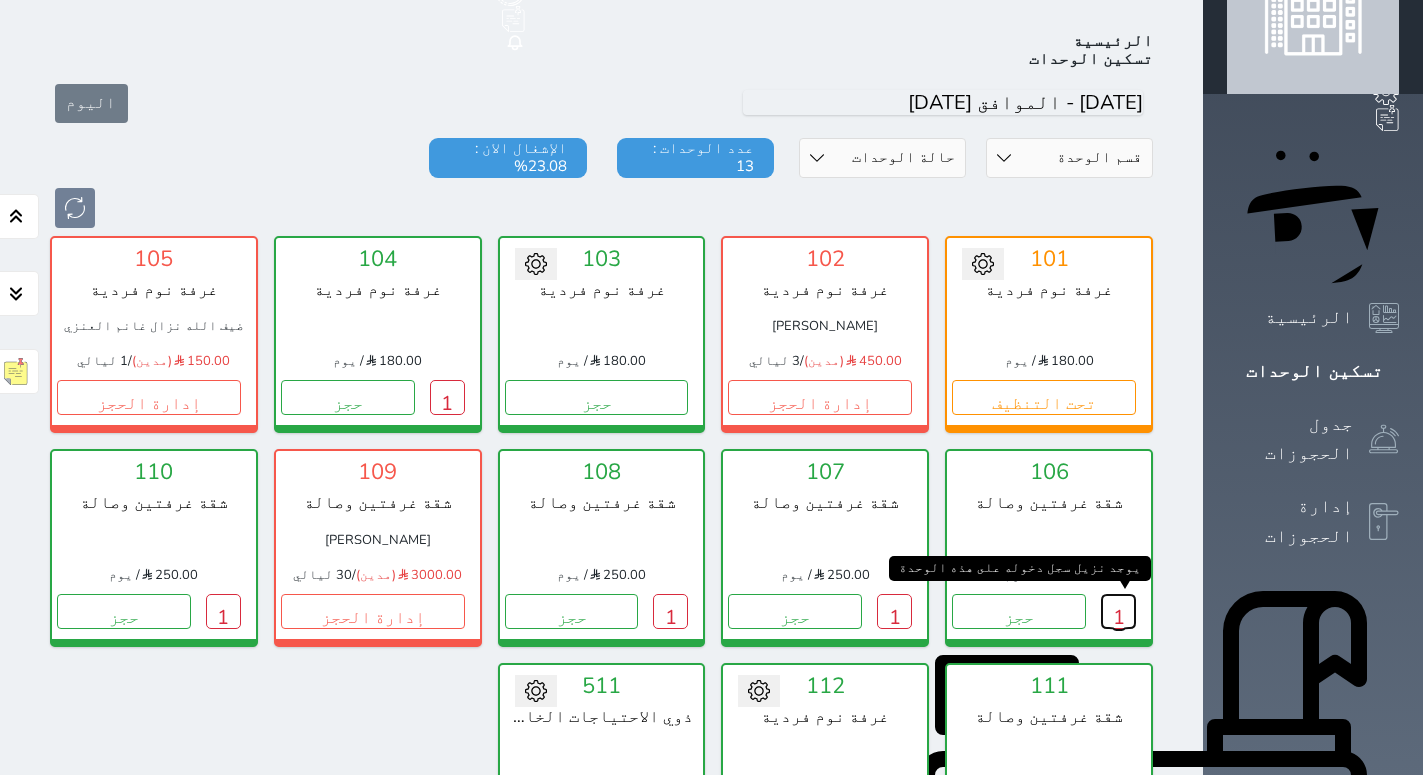 click on "1" at bounding box center (1118, 611) 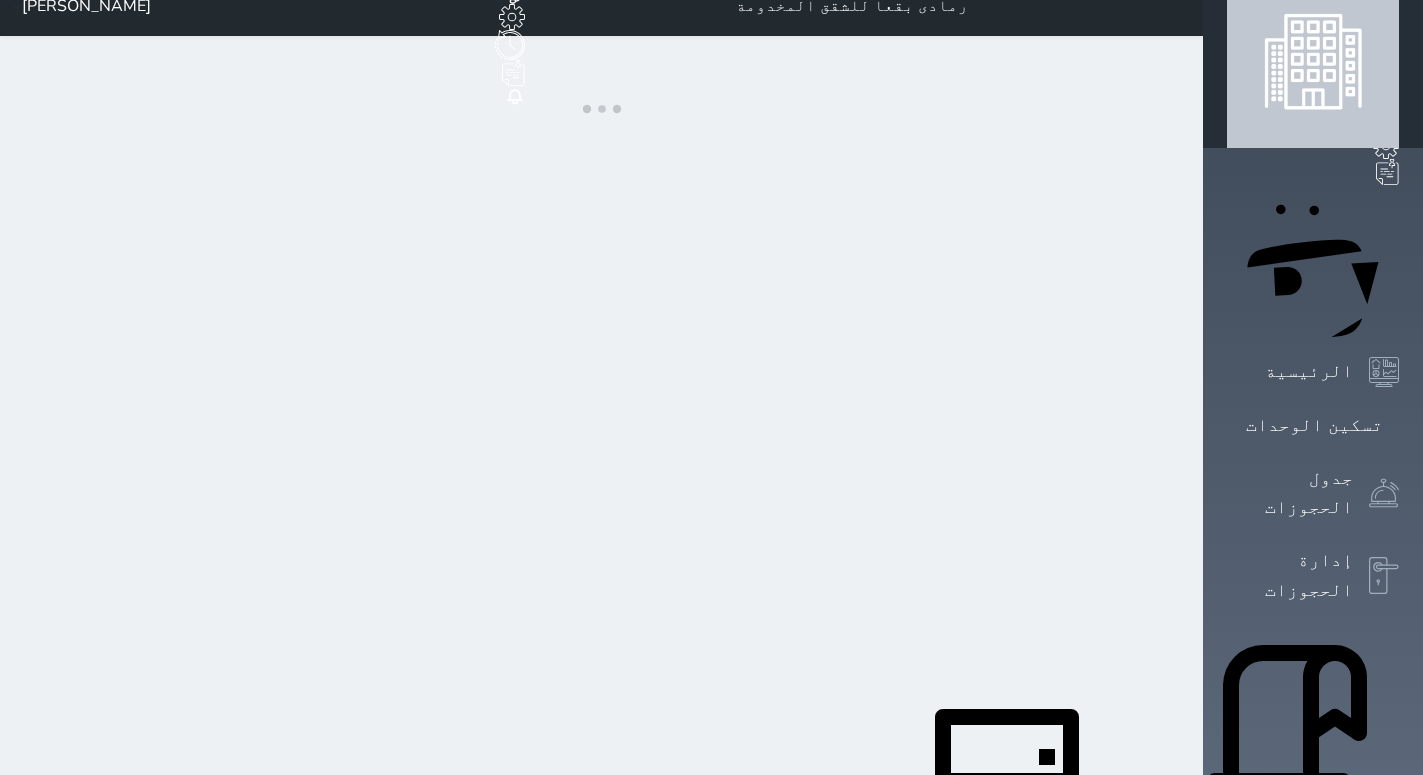 scroll, scrollTop: 0, scrollLeft: 0, axis: both 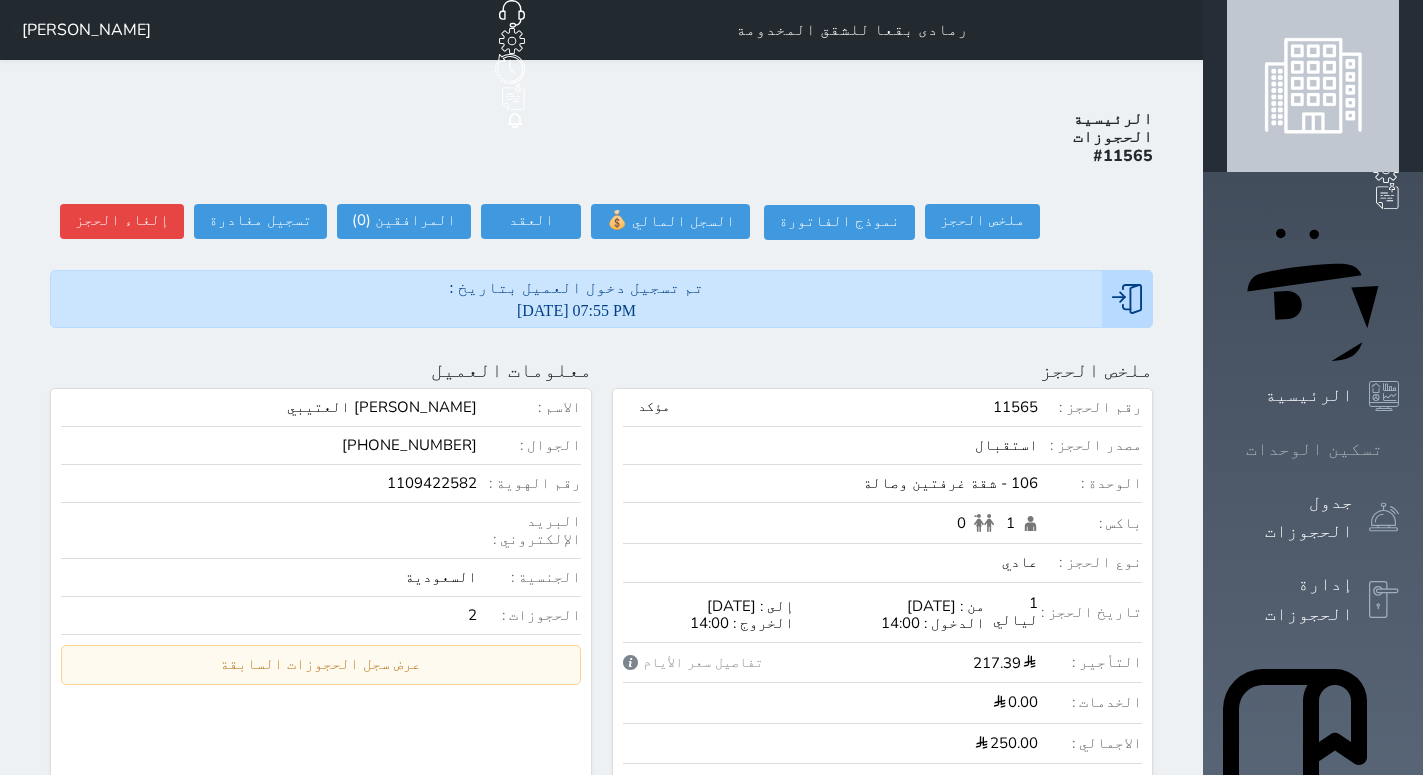 click on "تسكين الوحدات" at bounding box center (1314, 449) 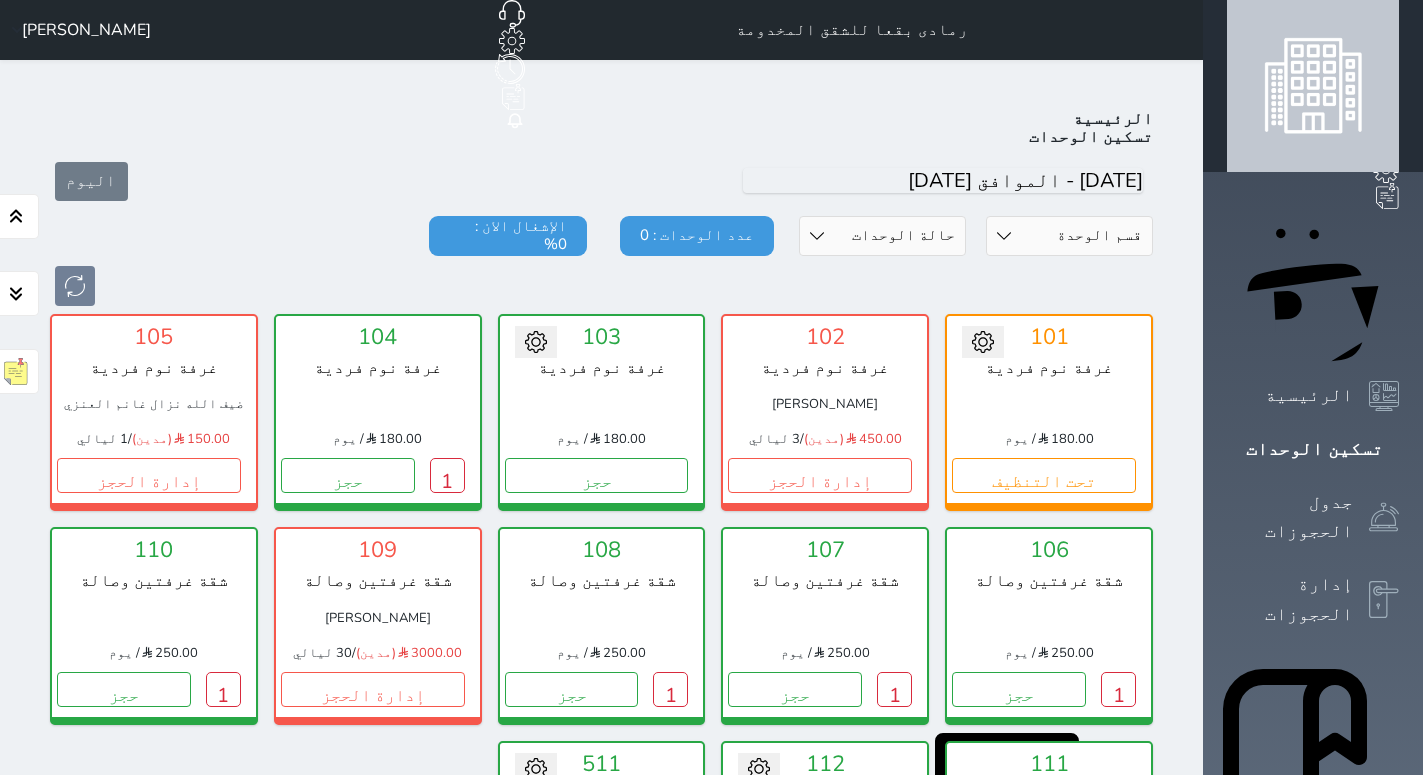 scroll, scrollTop: 78, scrollLeft: 0, axis: vertical 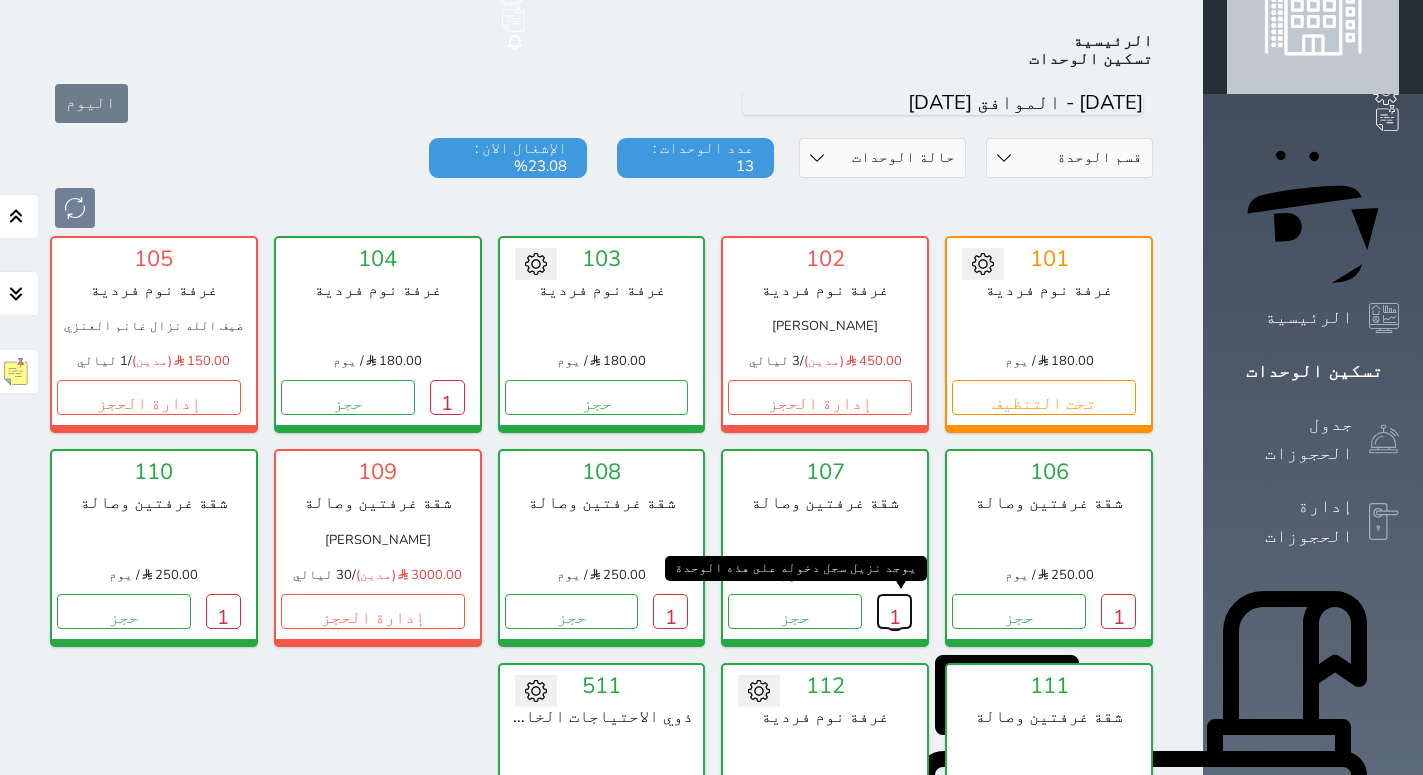 click on "1" at bounding box center (894, 611) 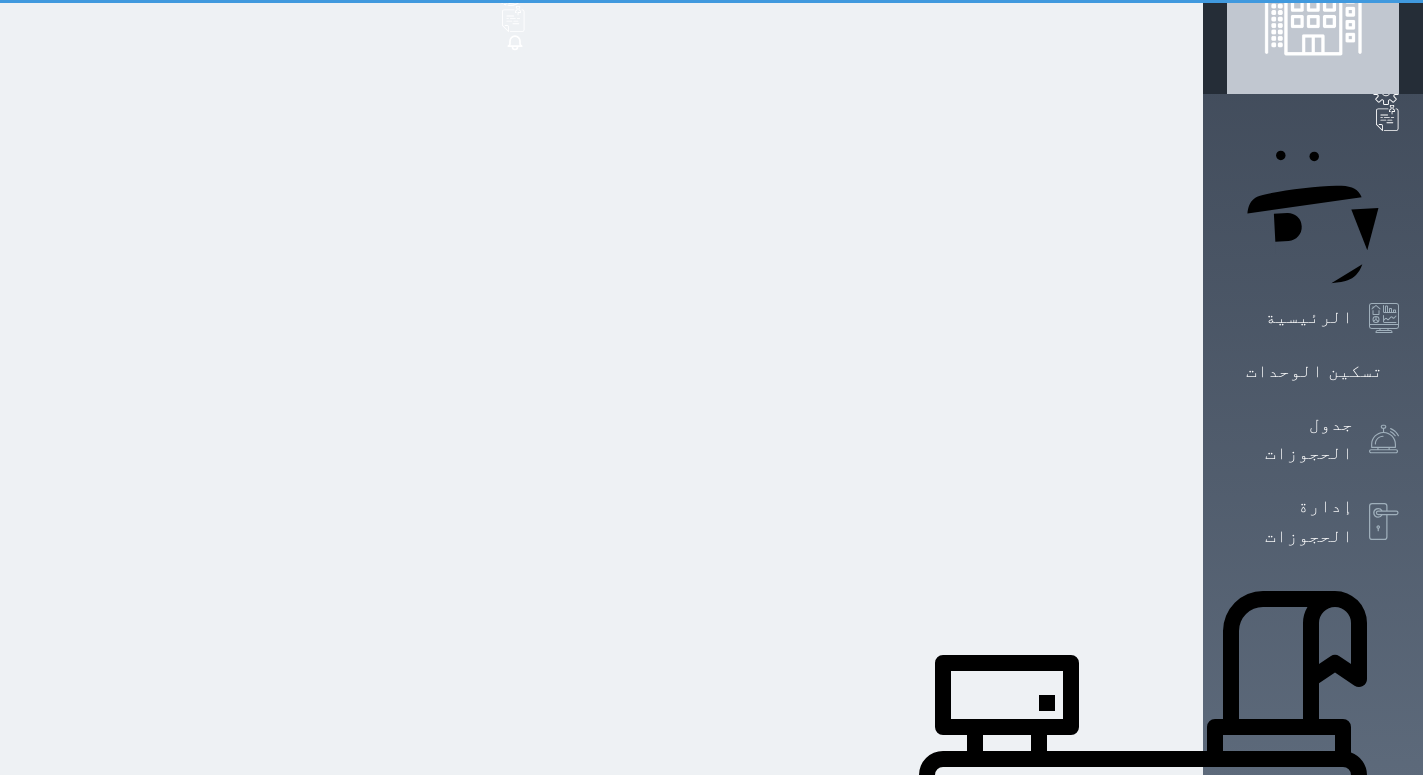 scroll, scrollTop: 0, scrollLeft: 0, axis: both 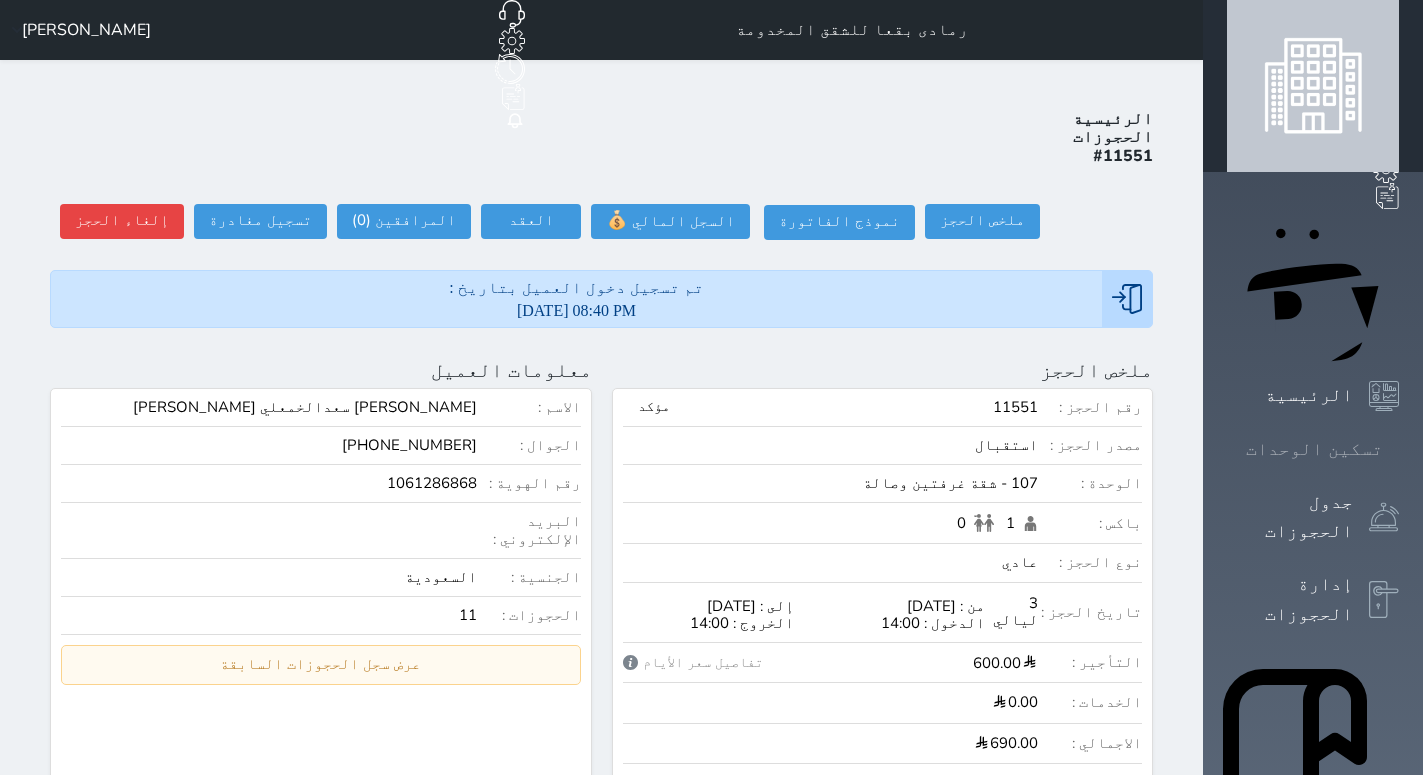 click on "تسكين الوحدات" at bounding box center [1314, 449] 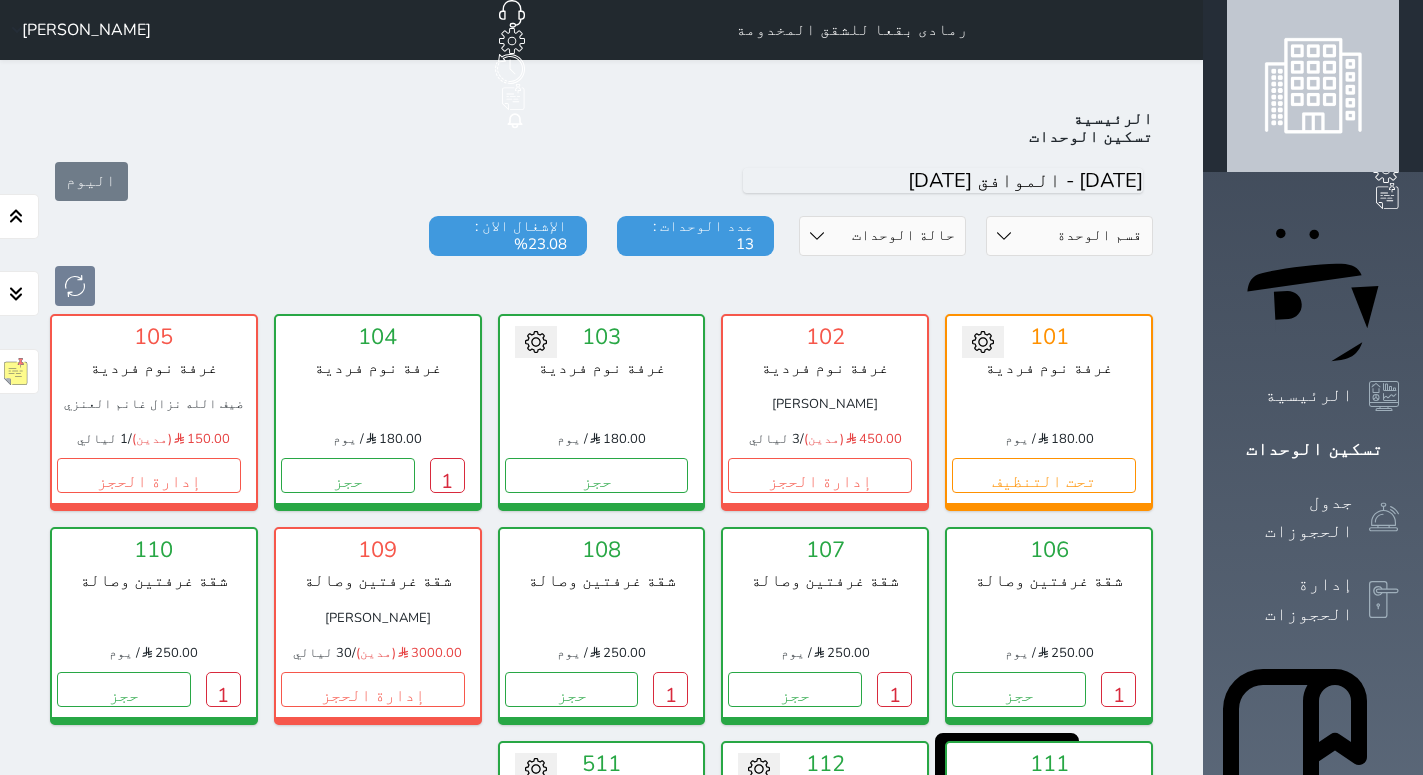 scroll, scrollTop: 78, scrollLeft: 0, axis: vertical 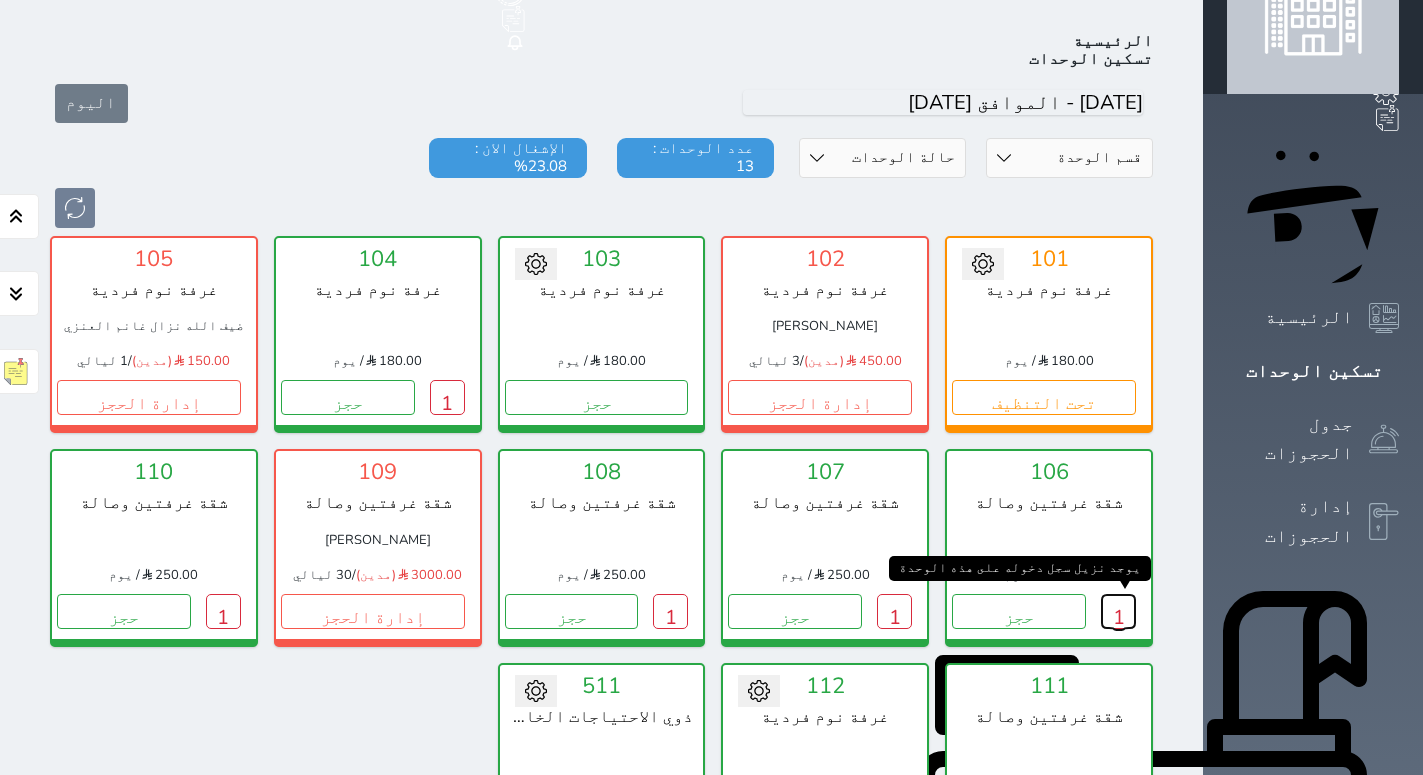 click on "1" at bounding box center (1118, 611) 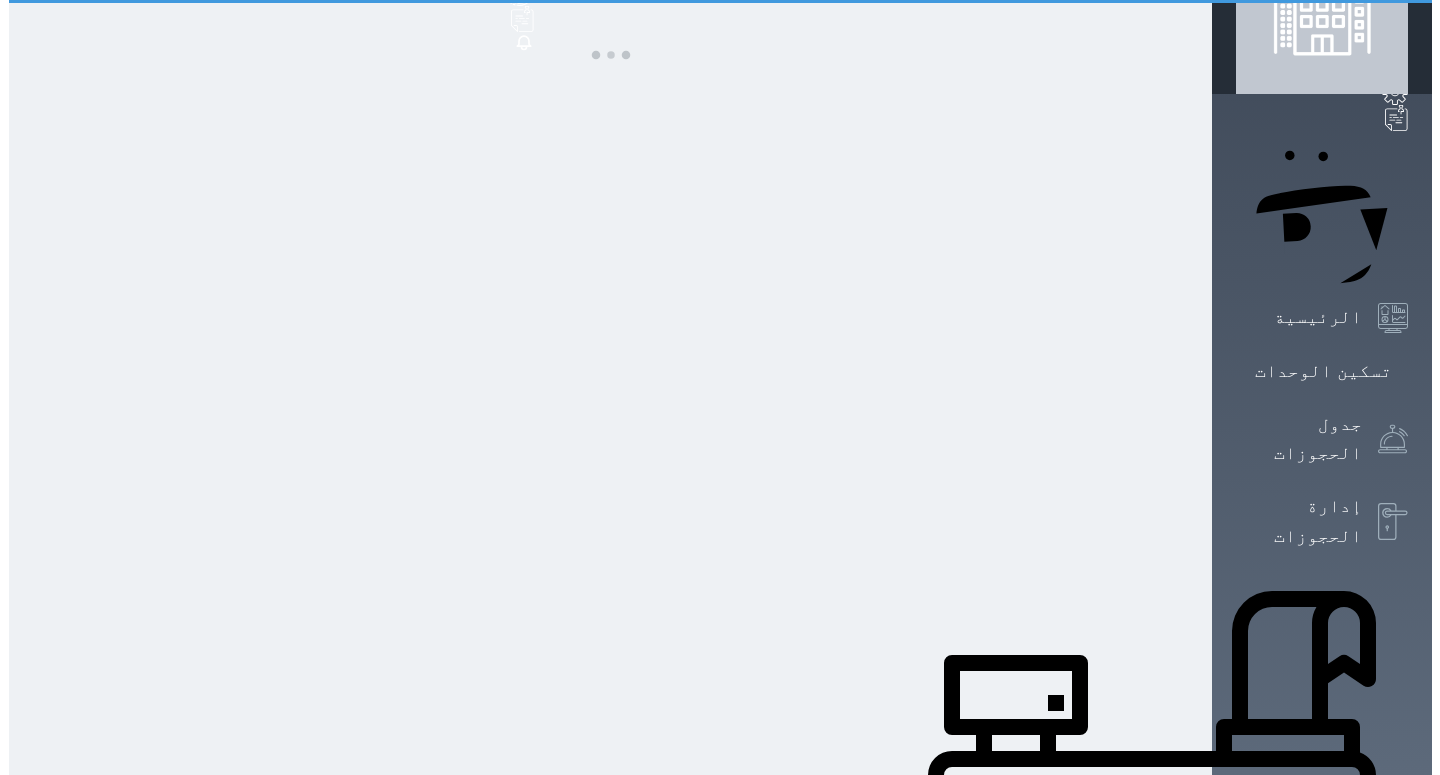 scroll, scrollTop: 0, scrollLeft: 0, axis: both 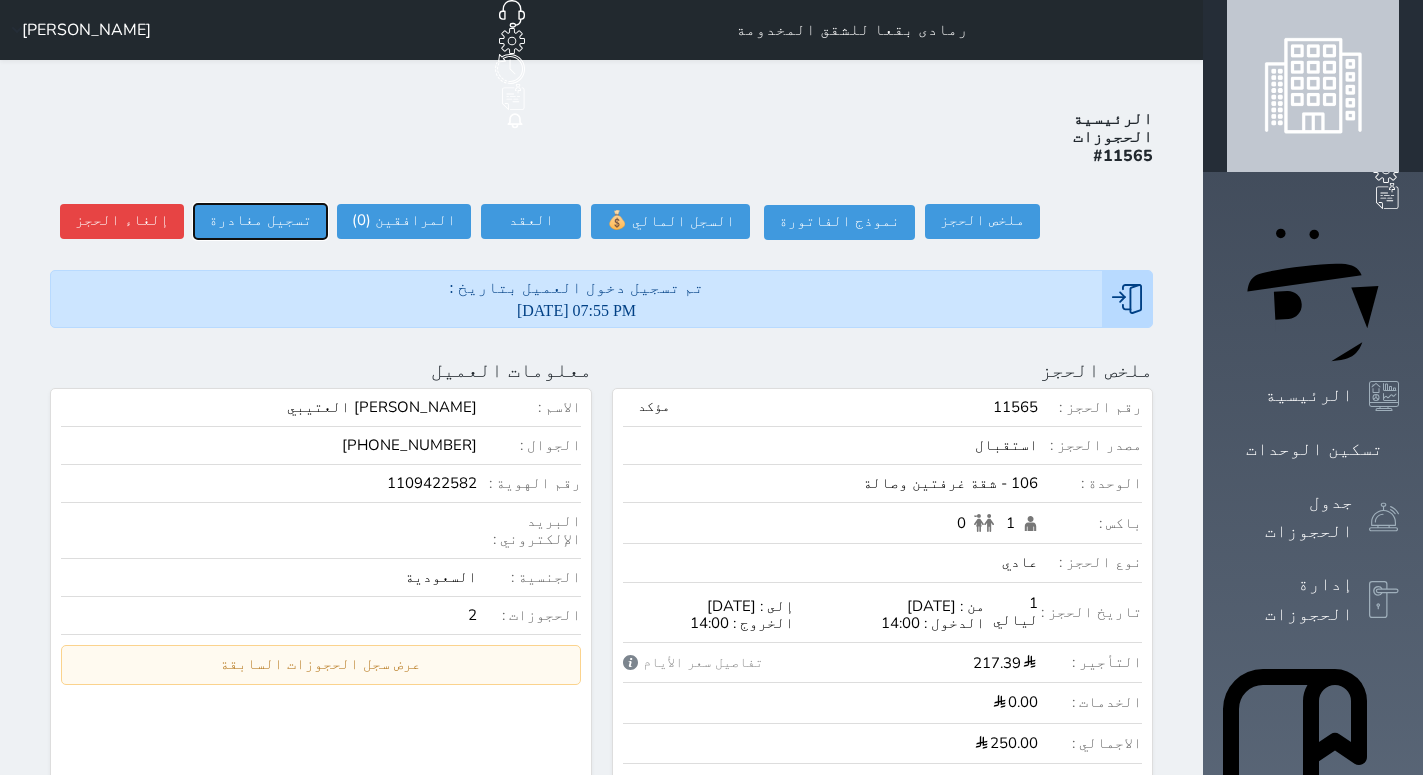 click on "تسجيل مغادرة" at bounding box center [260, 221] 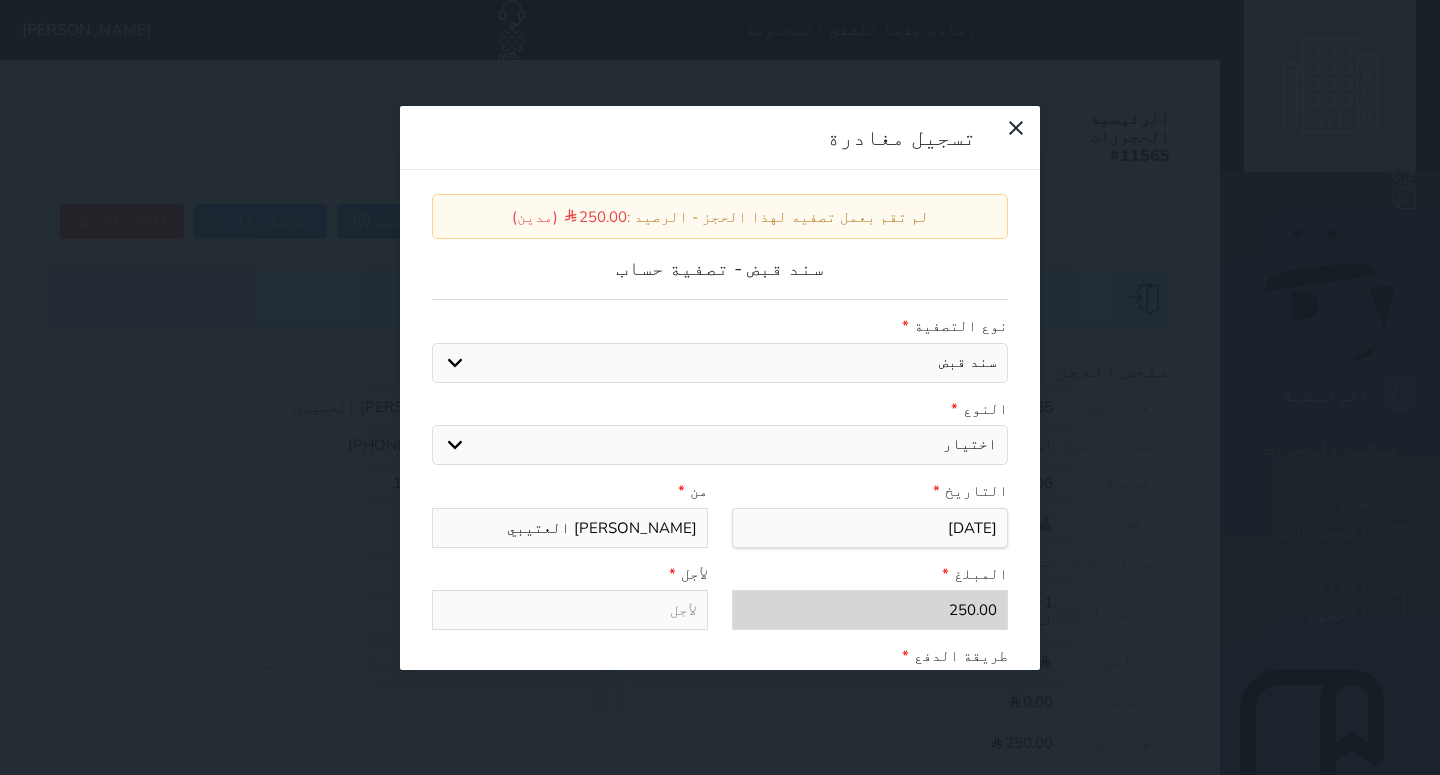 select on "27724" 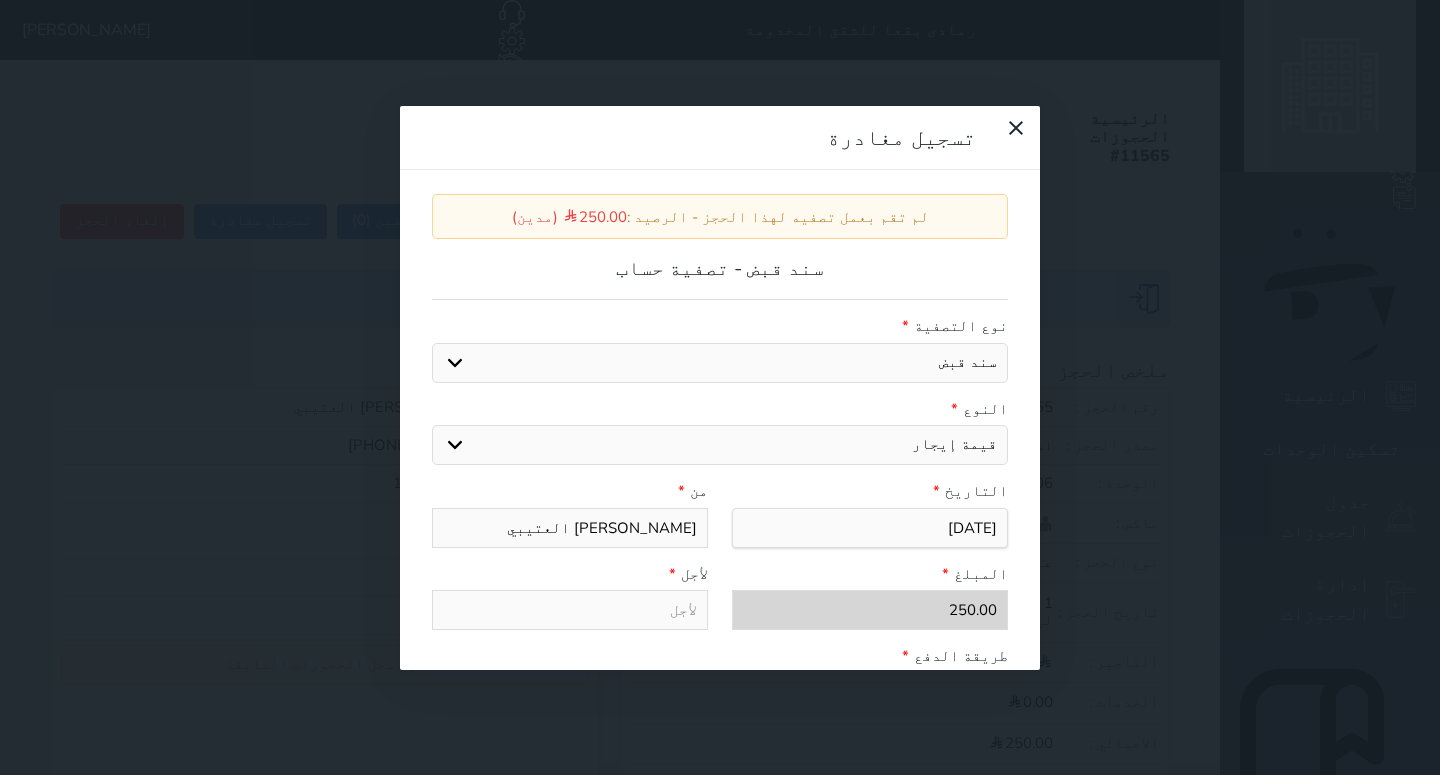 click on "قيمة إيجار" at bounding box center [0, 0] 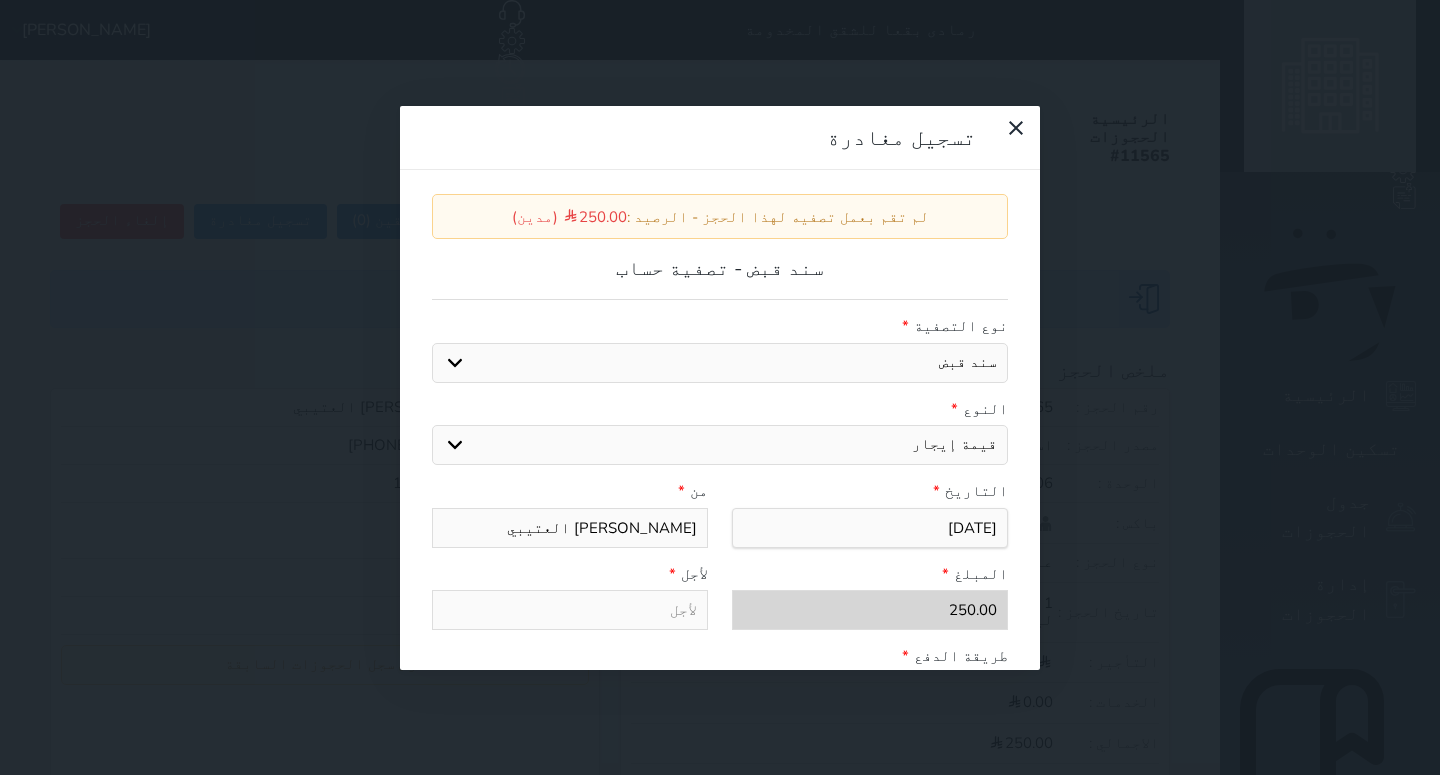 type on "قيمة إيجار - الوحدة - 106" 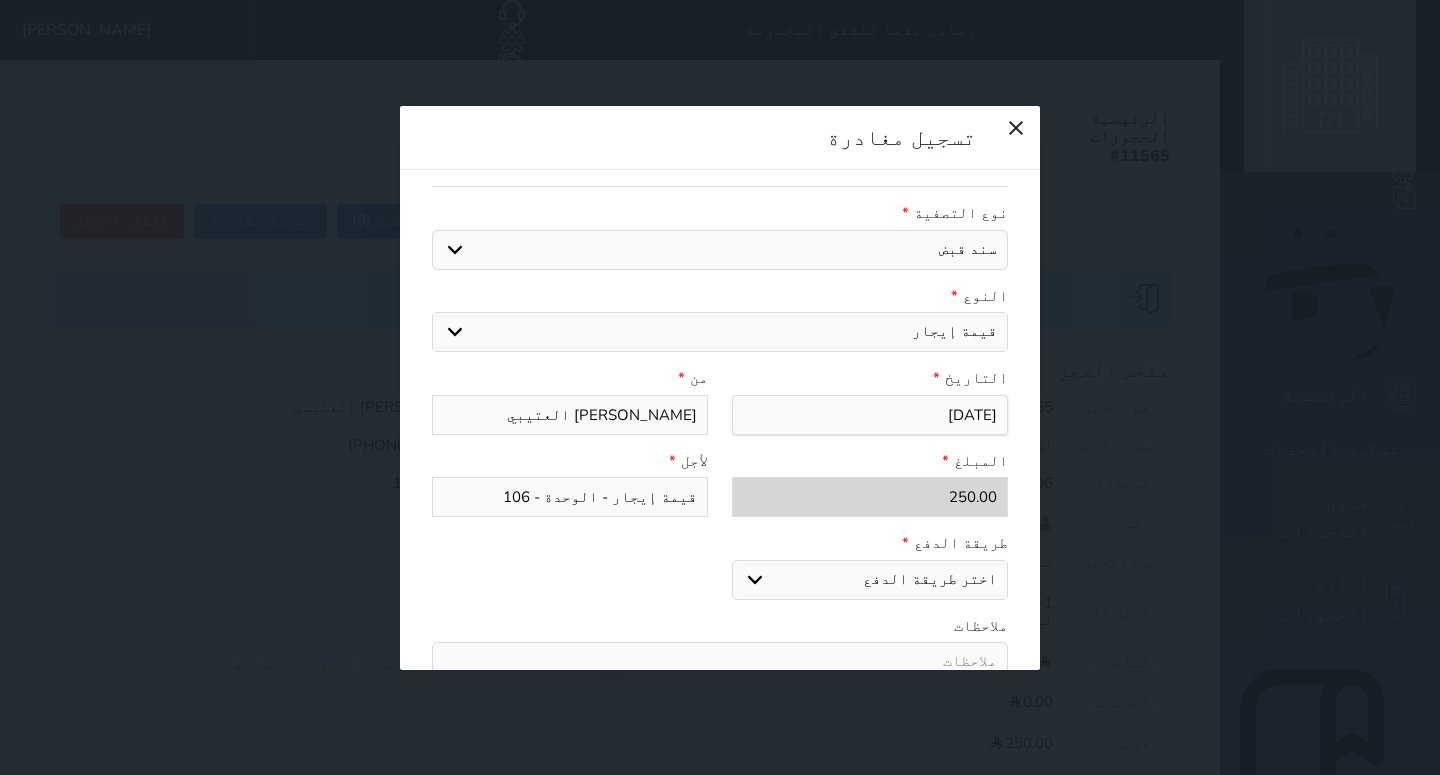 scroll, scrollTop: 144, scrollLeft: 0, axis: vertical 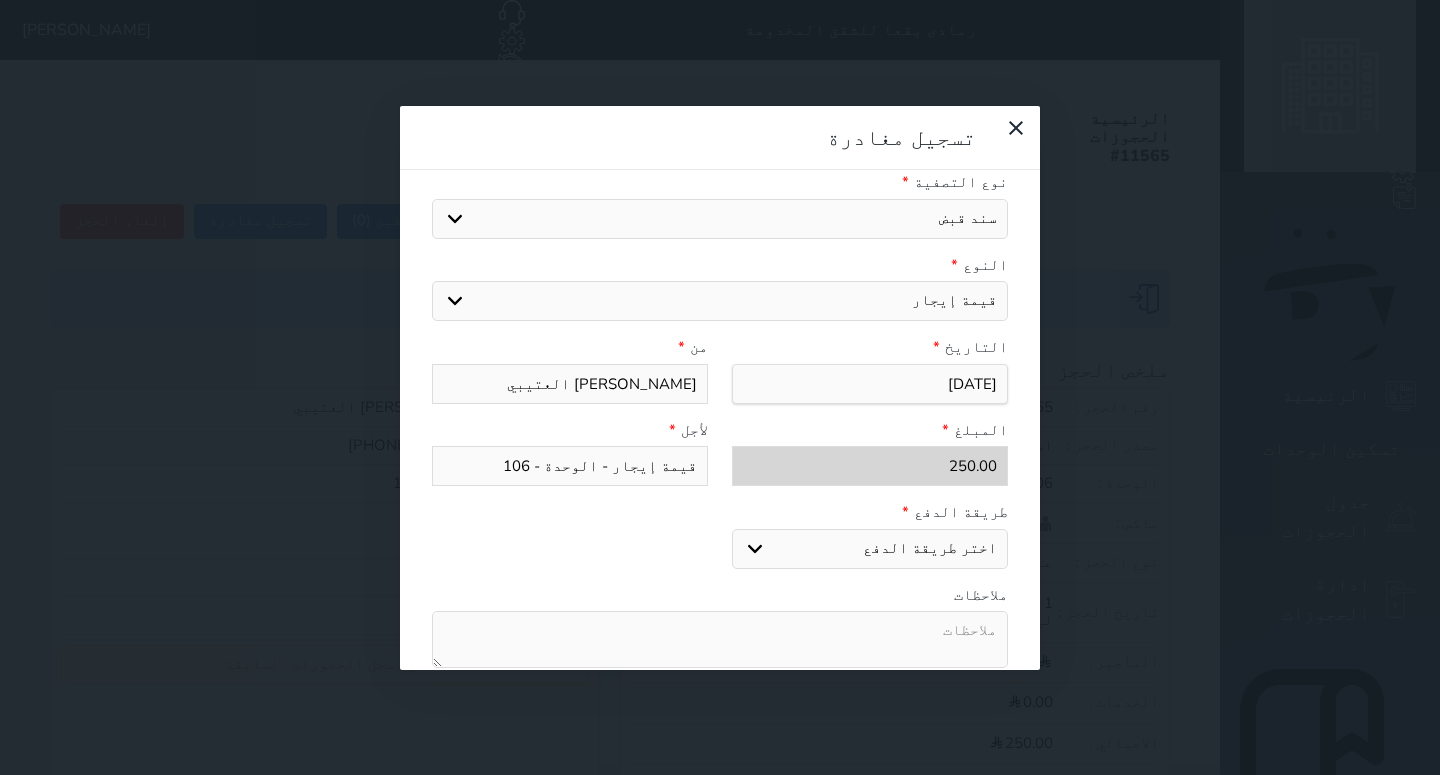 select on "mada" 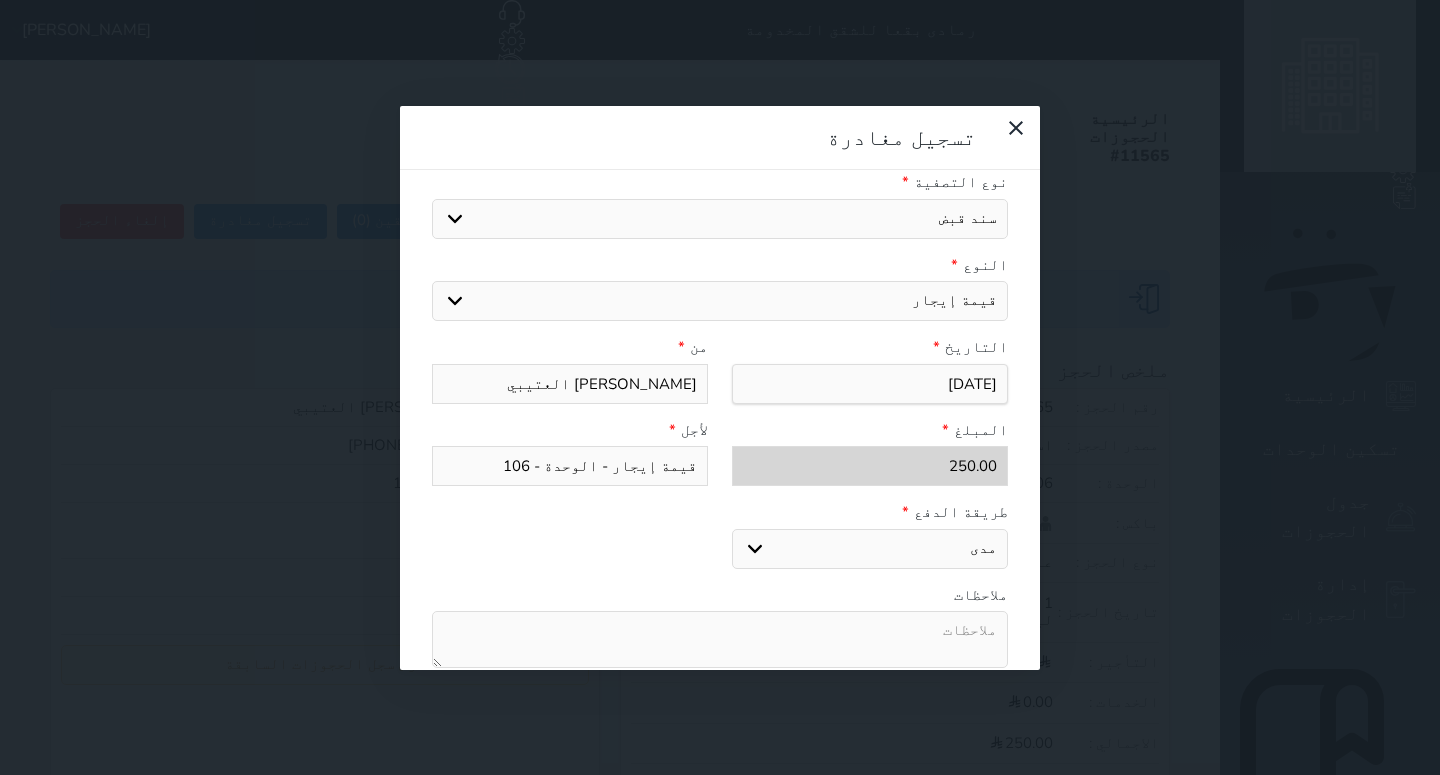 click on "مدى" at bounding box center [0, 0] 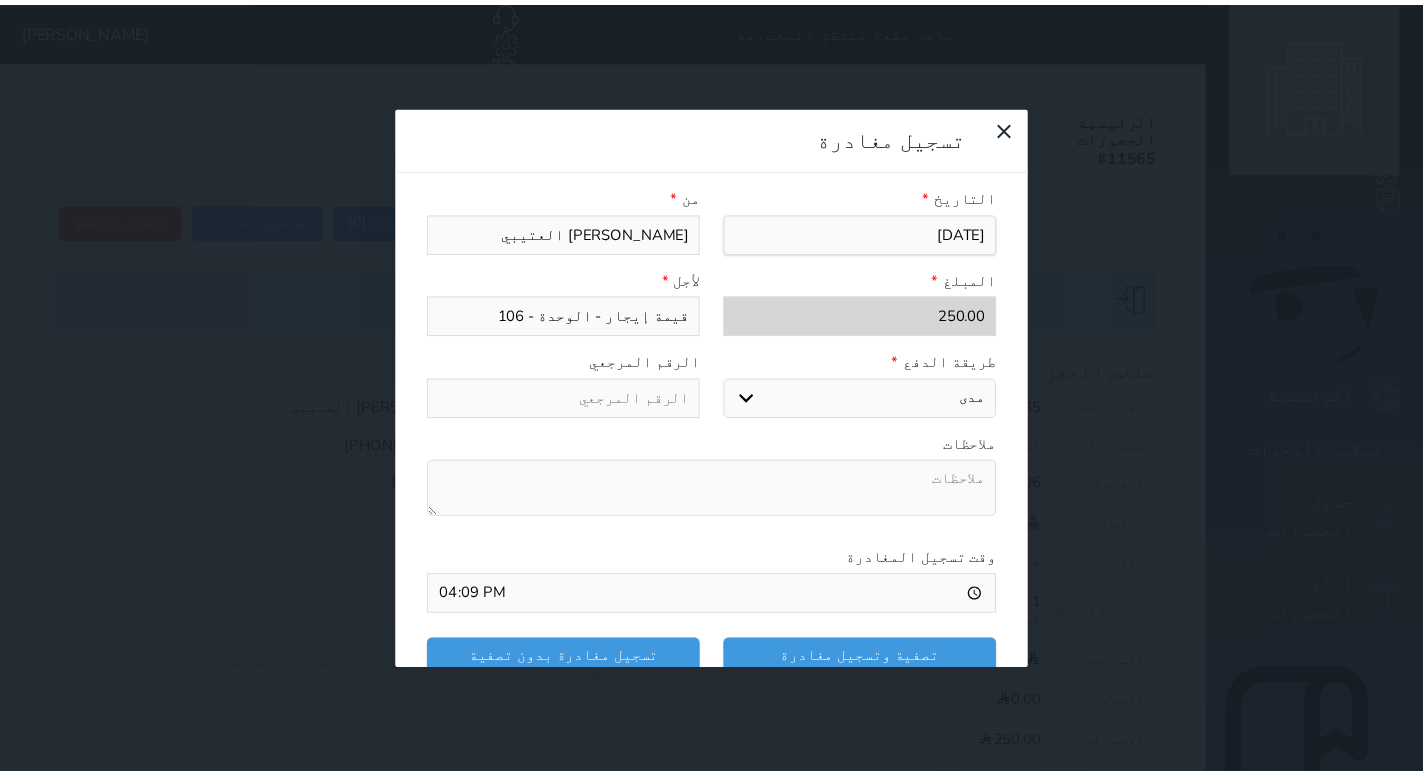 scroll, scrollTop: 302, scrollLeft: 0, axis: vertical 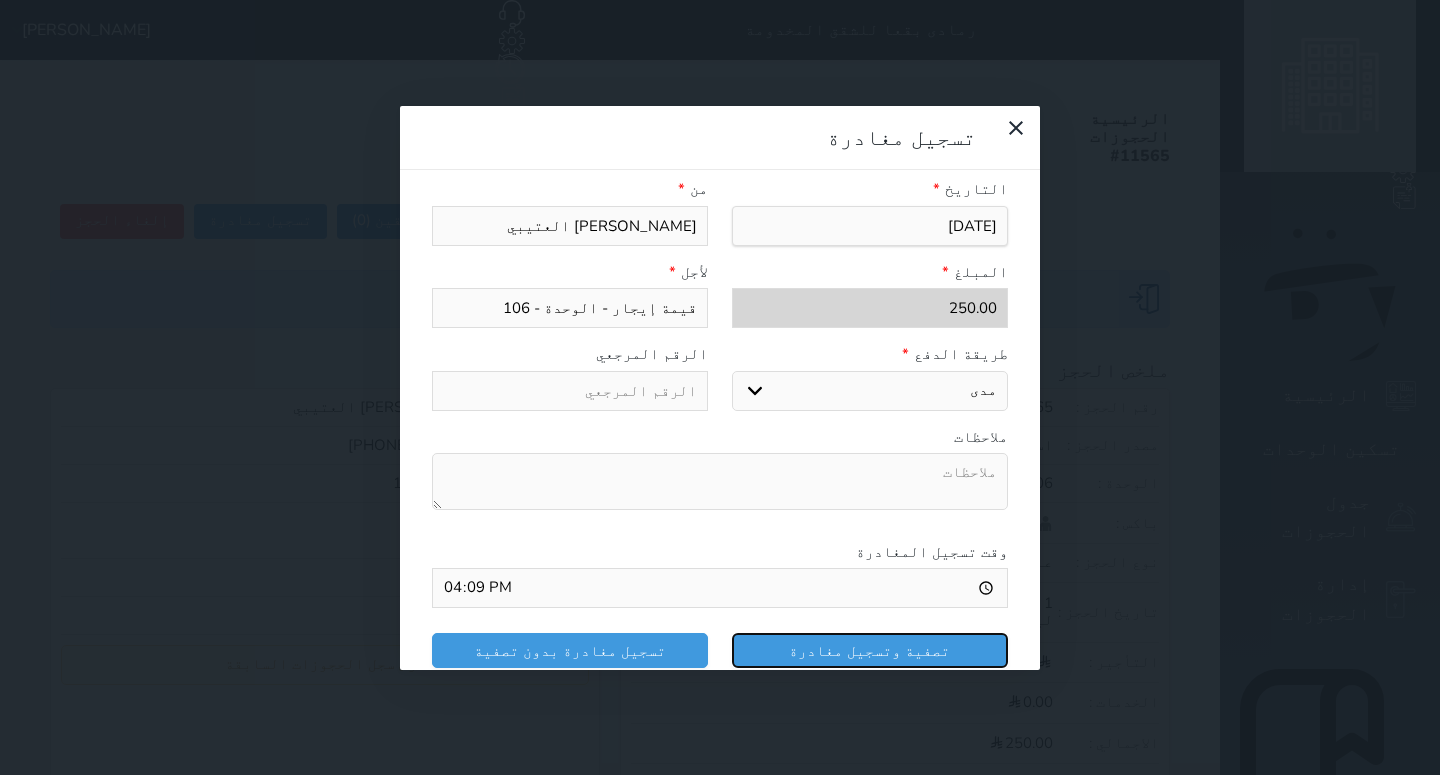 click on "تصفية وتسجيل مغادرة" at bounding box center [870, 650] 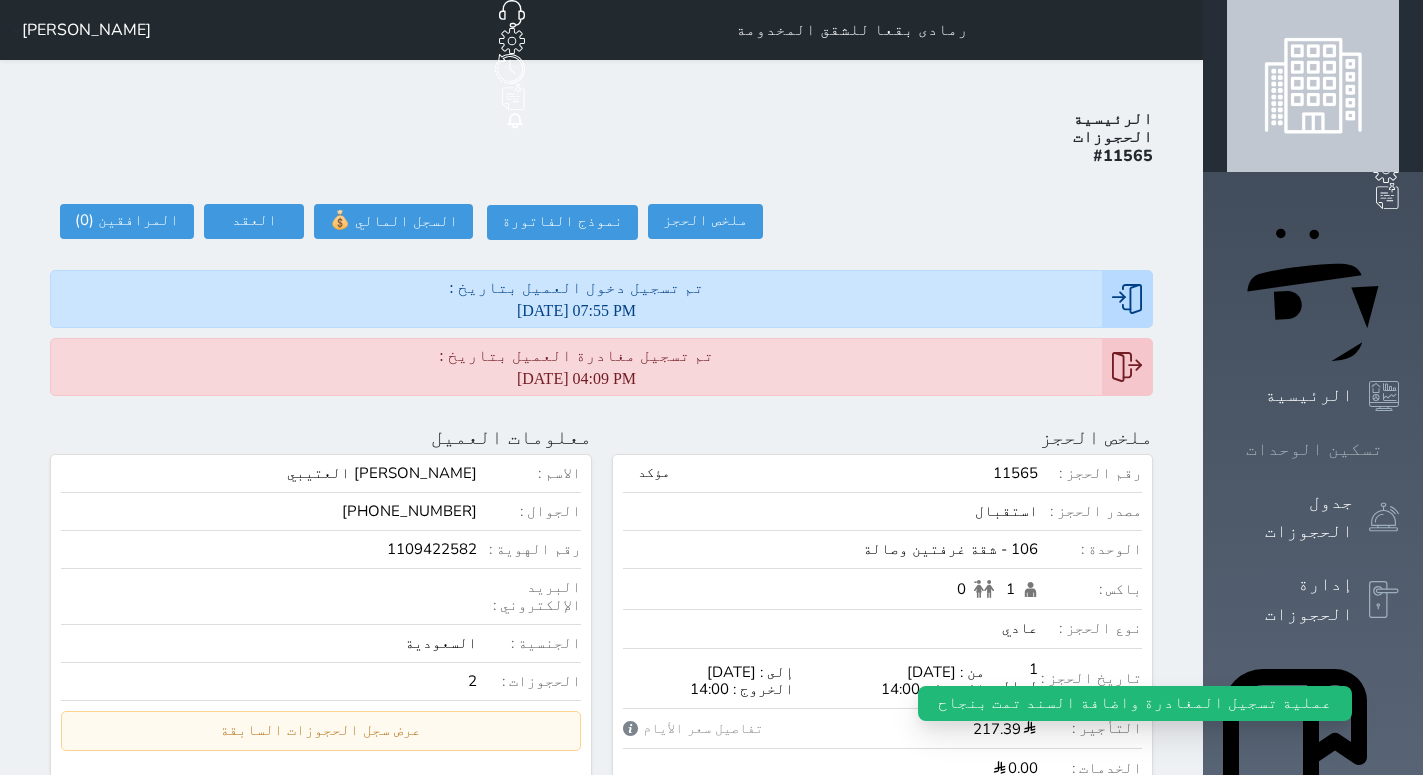 click 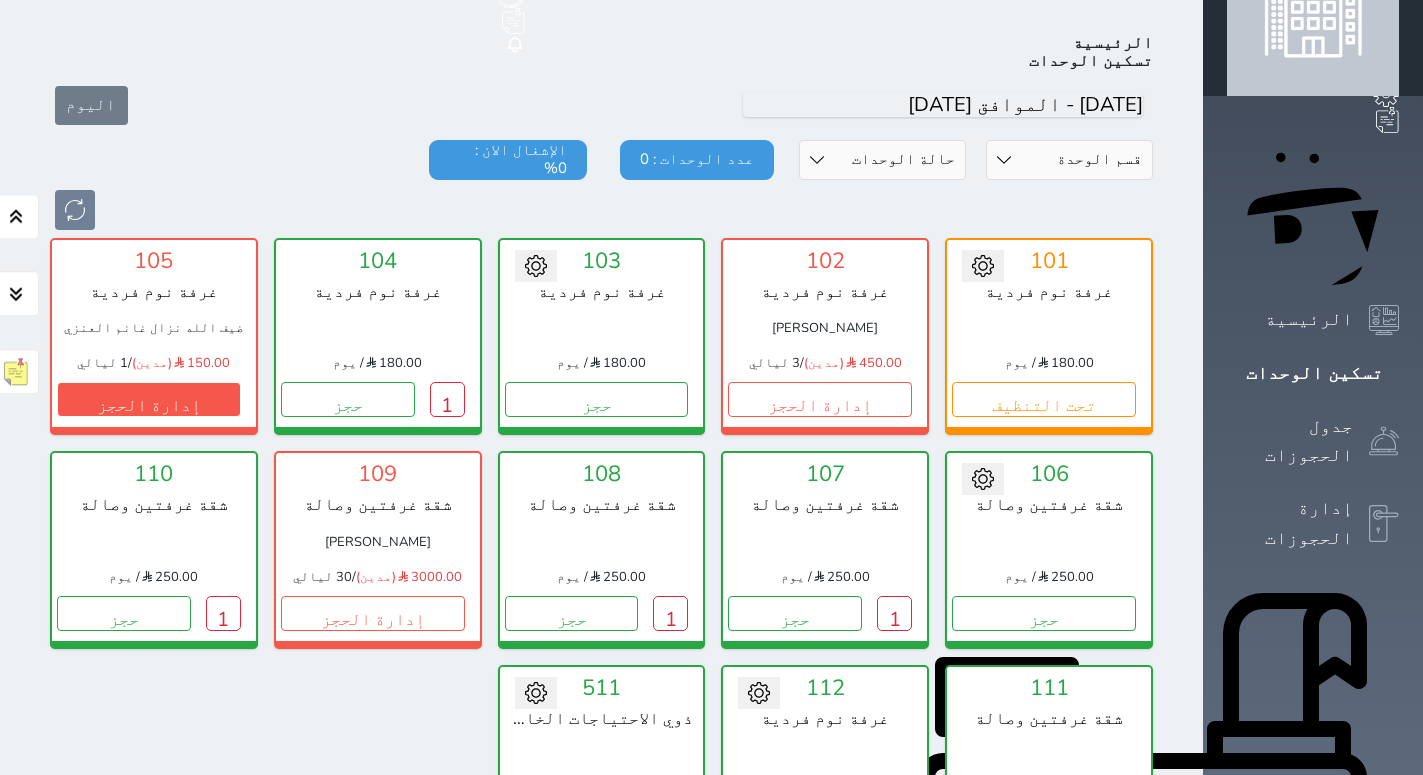 scroll, scrollTop: 78, scrollLeft: 0, axis: vertical 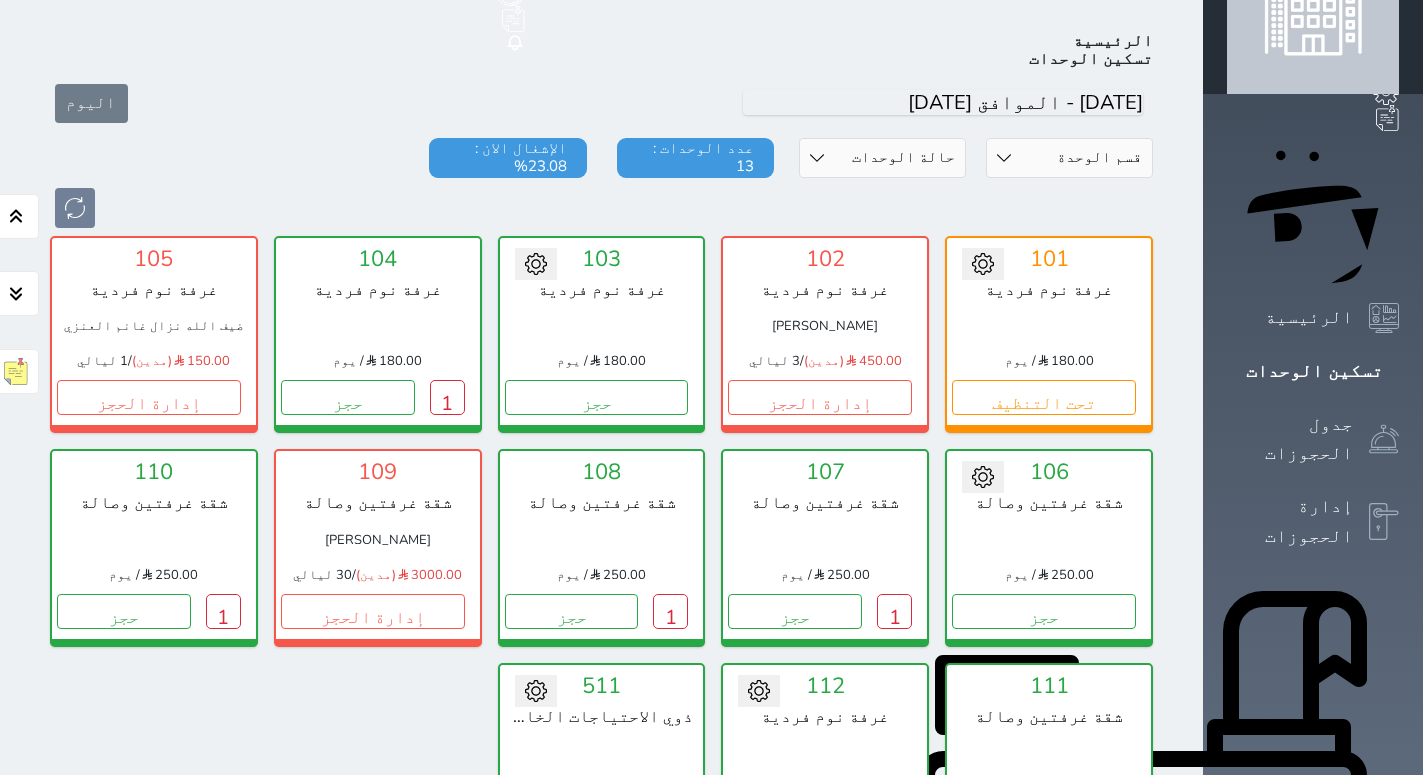 click 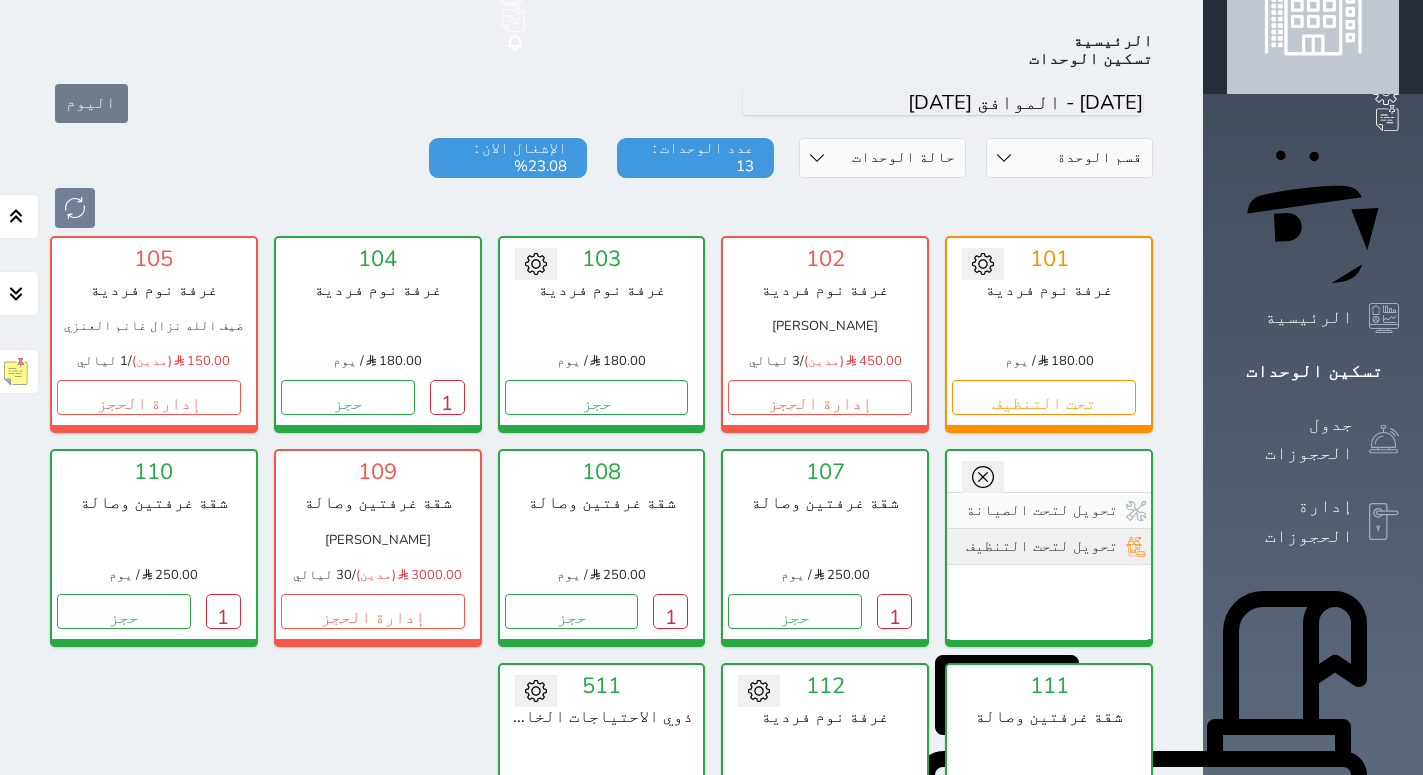 click on "تحويل لتحت التنظيف" at bounding box center (1049, 546) 